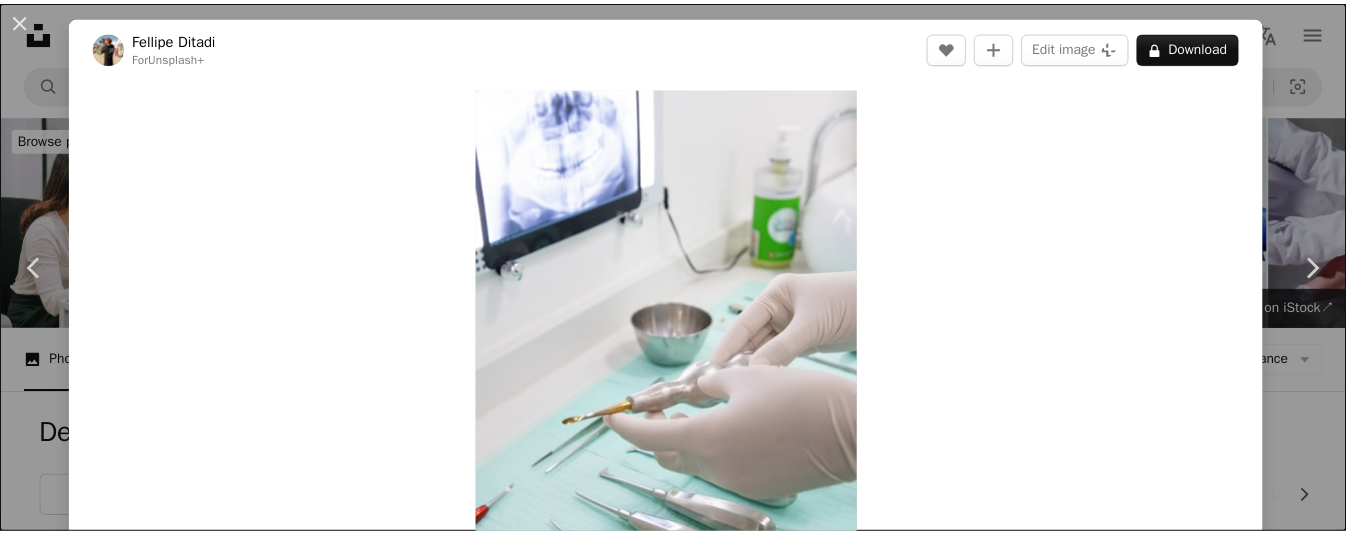 scroll, scrollTop: 5875, scrollLeft: 0, axis: vertical 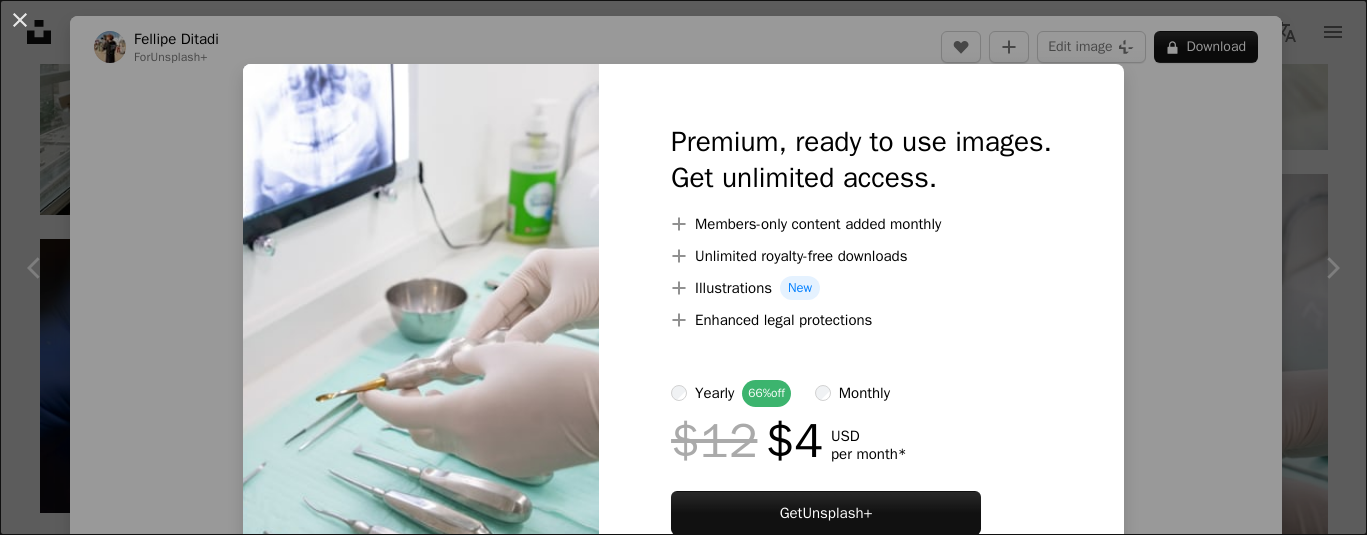 click on "An X shape Premium, ready to use images. Get unlimited access. A plus sign Members-only content added monthly A plus sign Unlimited royalty-free downloads A plus sign Illustrations  New A plus sign Enhanced legal protections yearly 66%  off monthly $12   $4 USD per month * Get  Unsplash+ * When paid annually, billed upfront  $48 Taxes where applicable. Renews automatically. Cancel anytime." at bounding box center [683, 267] 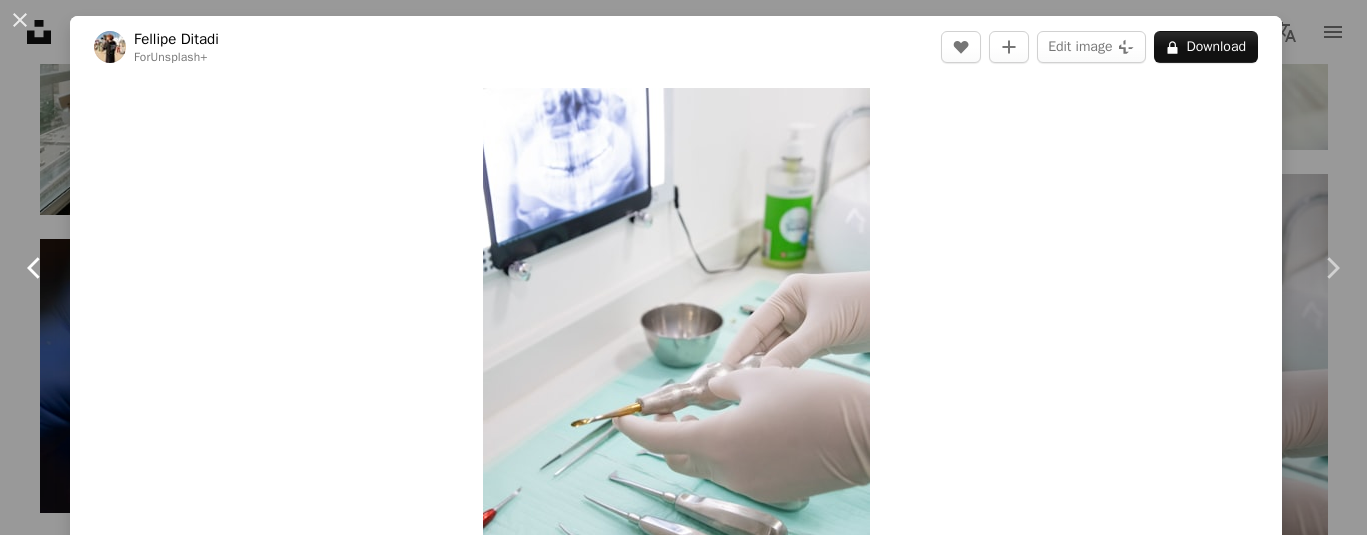 click on "Chevron left" at bounding box center [35, 268] 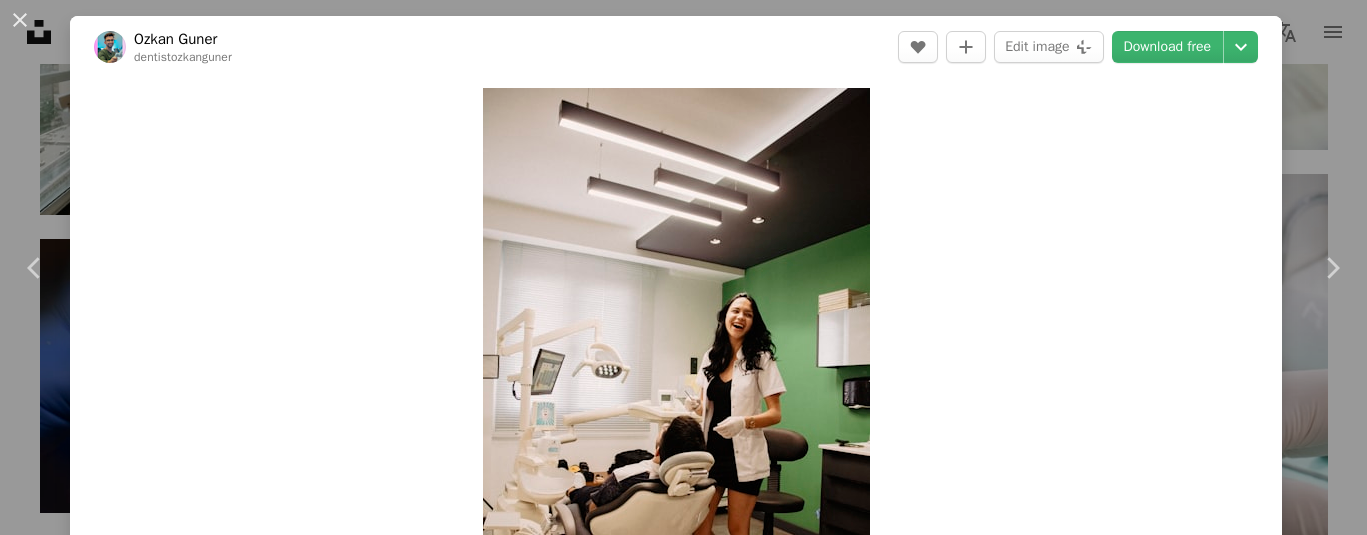 click on "An X shape Chevron left Chevron right Ozkan Guner dentistozkanguner A heart A plus sign Edit image   Plus sign for Unsplash+ Download free Chevron down Zoom in Views 986,750 Downloads 4,580 Featured in Photos A forward-right arrow Share Info icon Info More Actions A map marker Turkey Calendar outlined Published on  September 11, 2022 Camera Canon, EOS 60D Safety Free to use under the  Unsplash License doctor hospital dentist doctors clinic dental clinic dentistry braces orthodontics stomatology orthodontist dental crown tooth extraction dental surgery human grey turkey operating theatre Backgrounds Browse premium related images on iStock  |  Save 20% with code UNSPLASH20 Related images A heart A plus sign Ozkan Guner Arrow pointing down Plus sign for Unsplash+ A heart A plus sign Getty Images For  Unsplash+ A lock   Download A heart A plus sign SoyBreno Available for hire A checkmark inside of a circle Arrow pointing down A heart A plus sign Jonathan Borba Available for hire A checkmark inside of a circle" at bounding box center [683, 267] 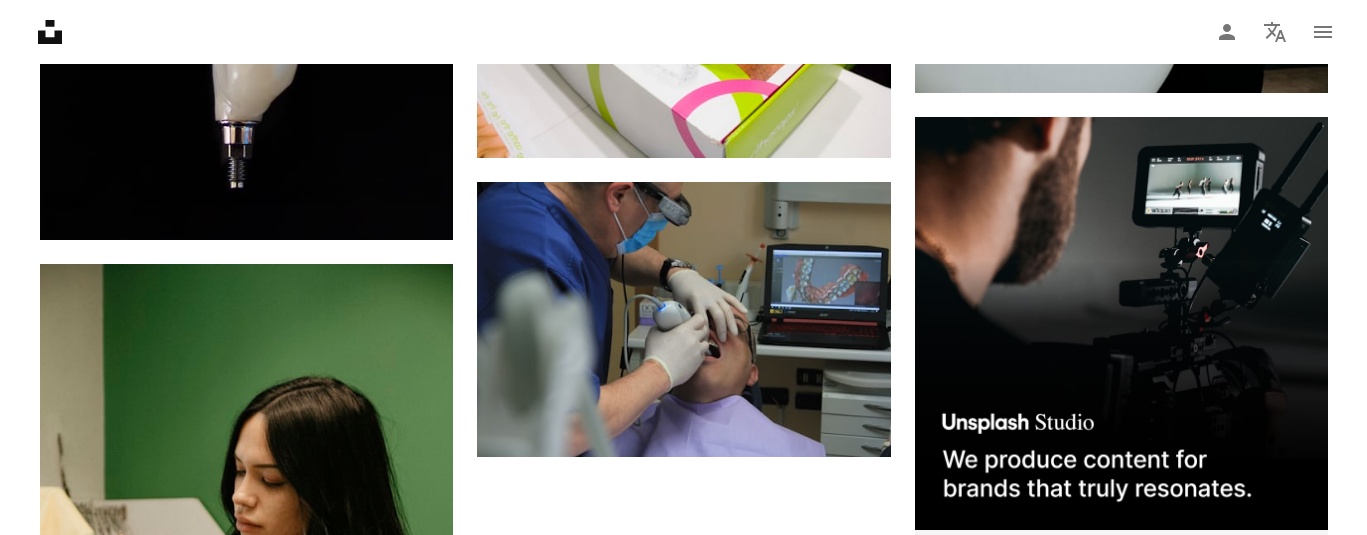 scroll, scrollTop: 8750, scrollLeft: 0, axis: vertical 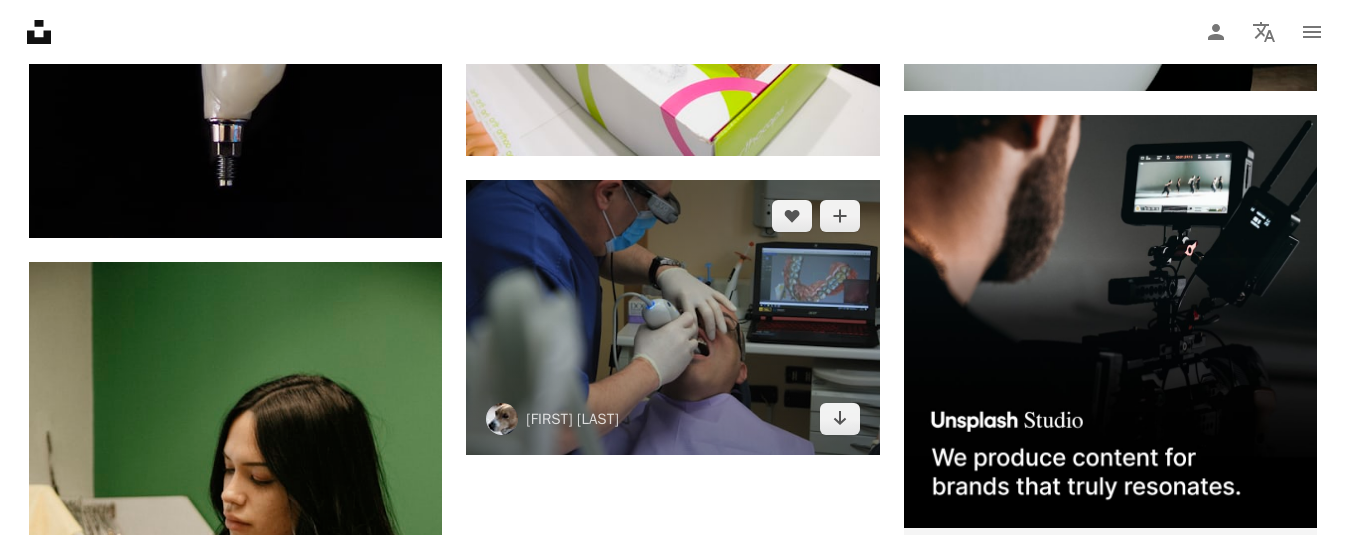 click at bounding box center [672, 317] 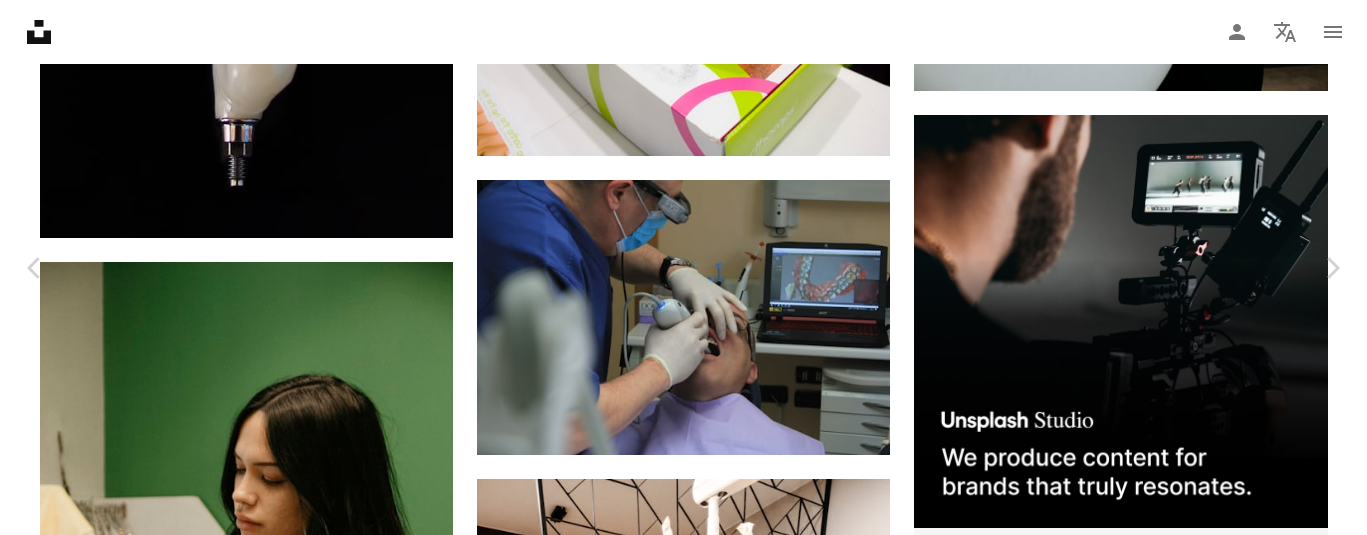 click at bounding box center [676, 6233] 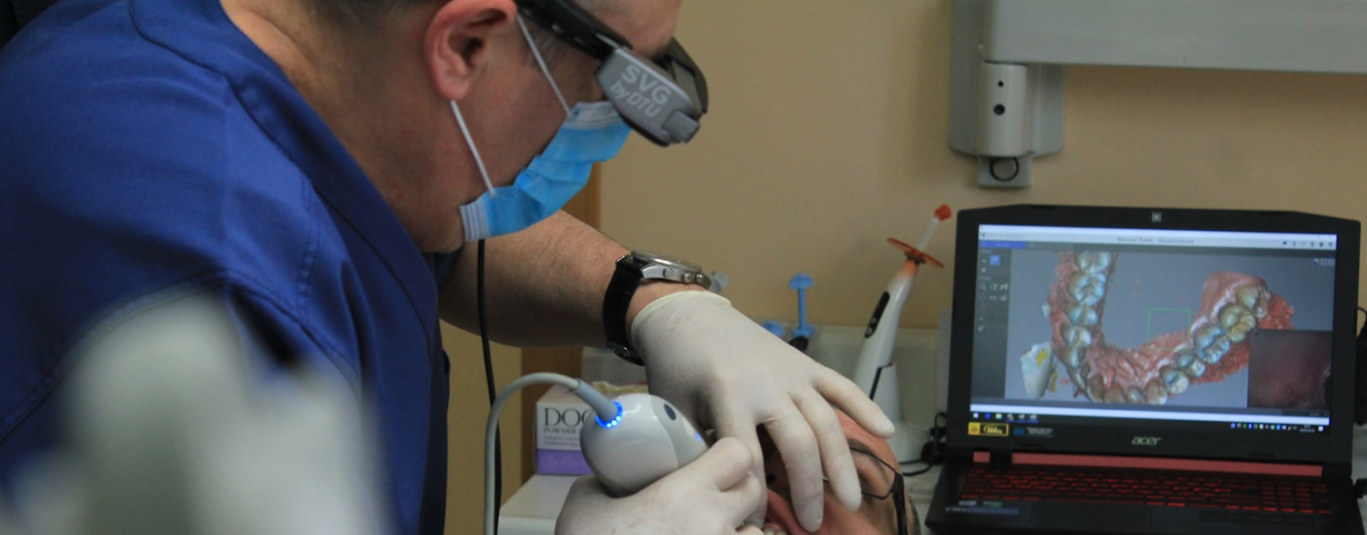 scroll, scrollTop: 182, scrollLeft: 0, axis: vertical 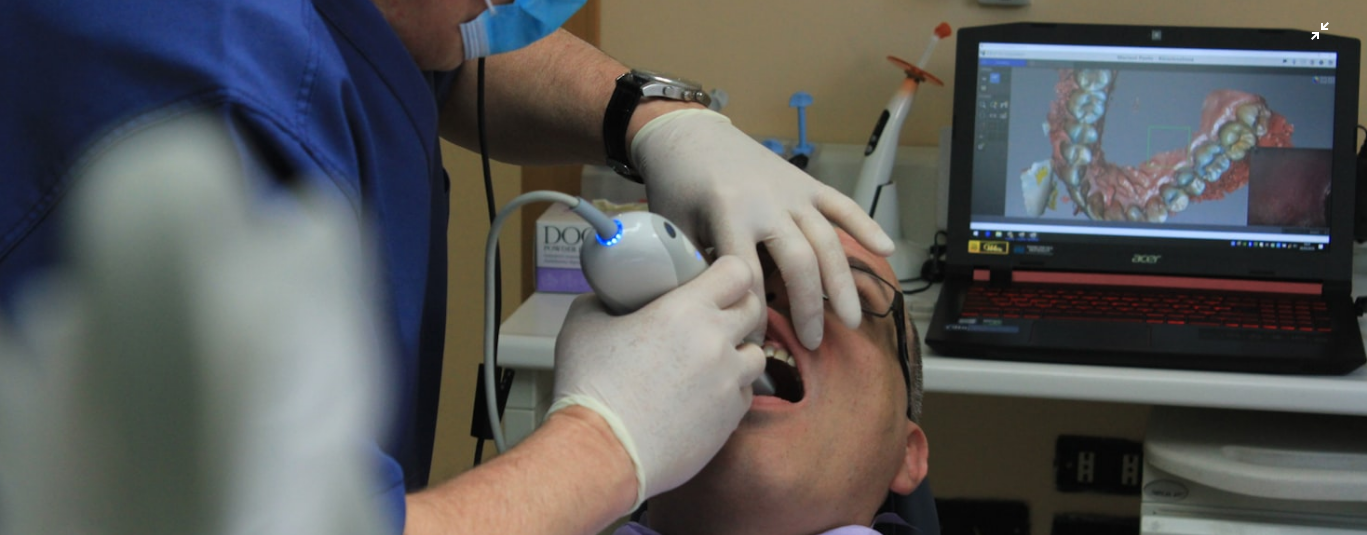 click at bounding box center (683, 273) 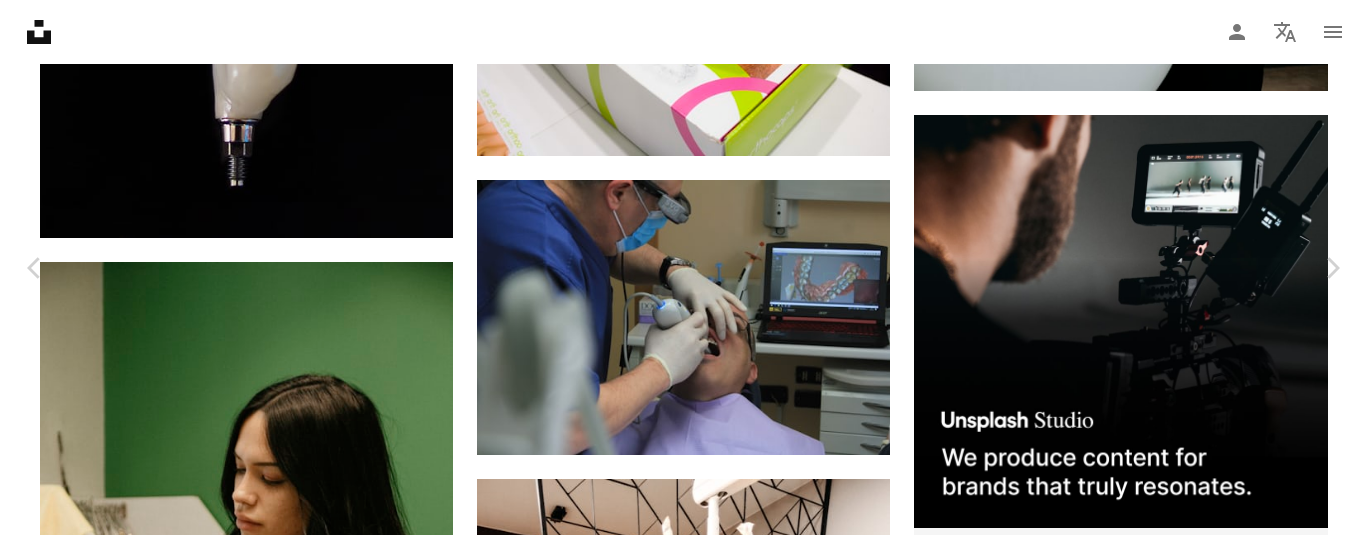 scroll, scrollTop: 88, scrollLeft: 0, axis: vertical 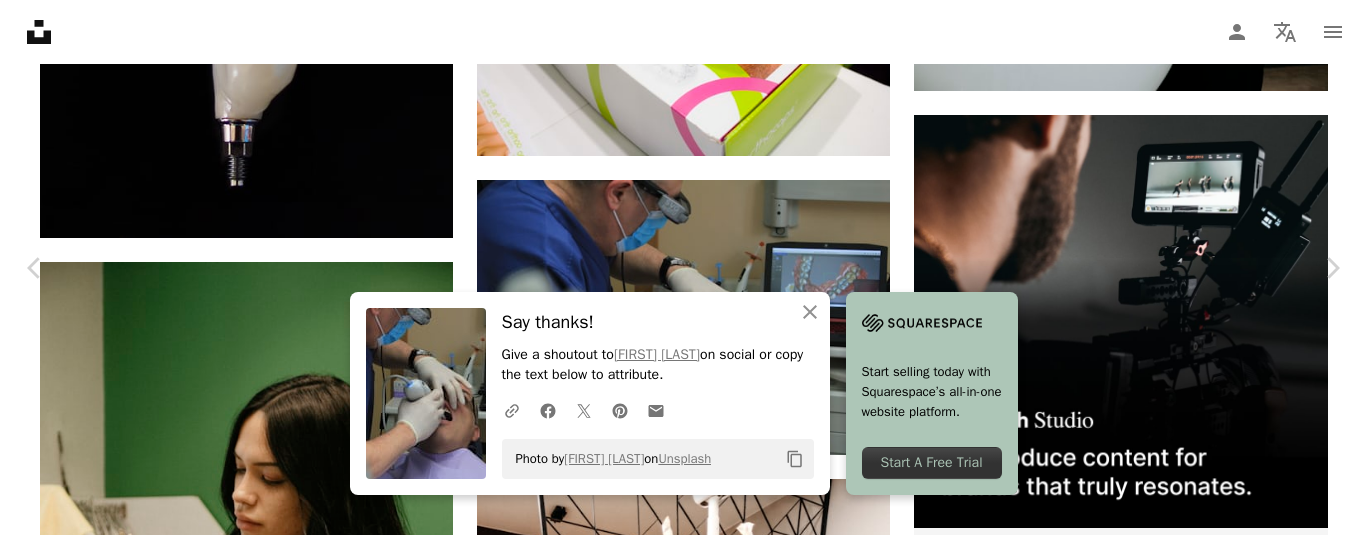 click on "Chevron down" 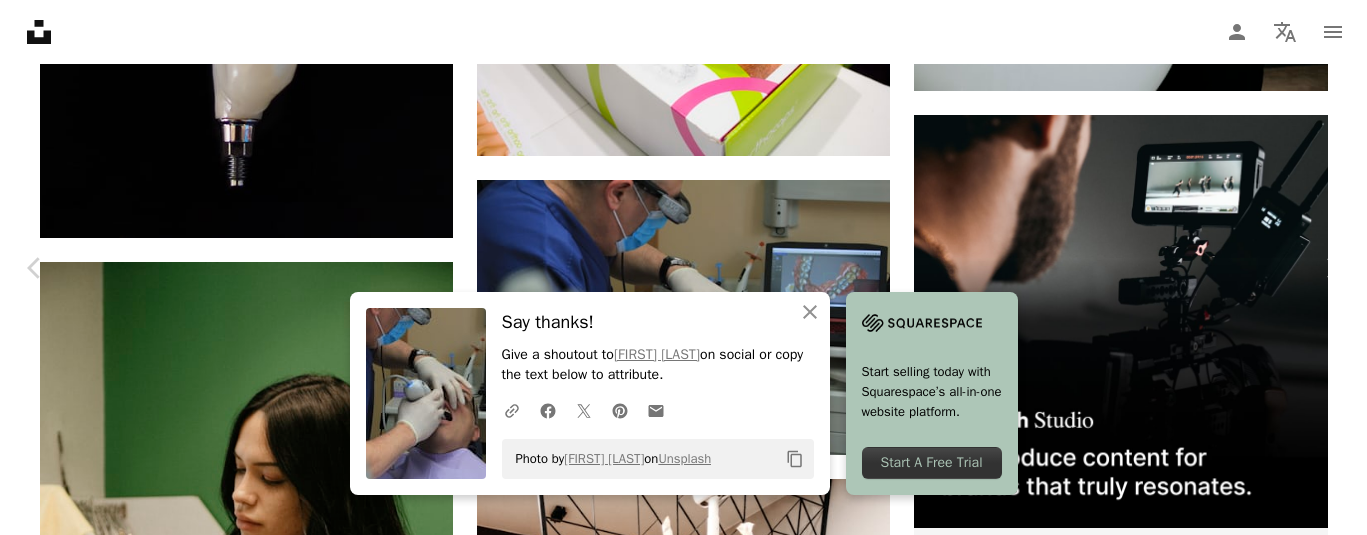 click on "Chevron right" at bounding box center (1332, 268) 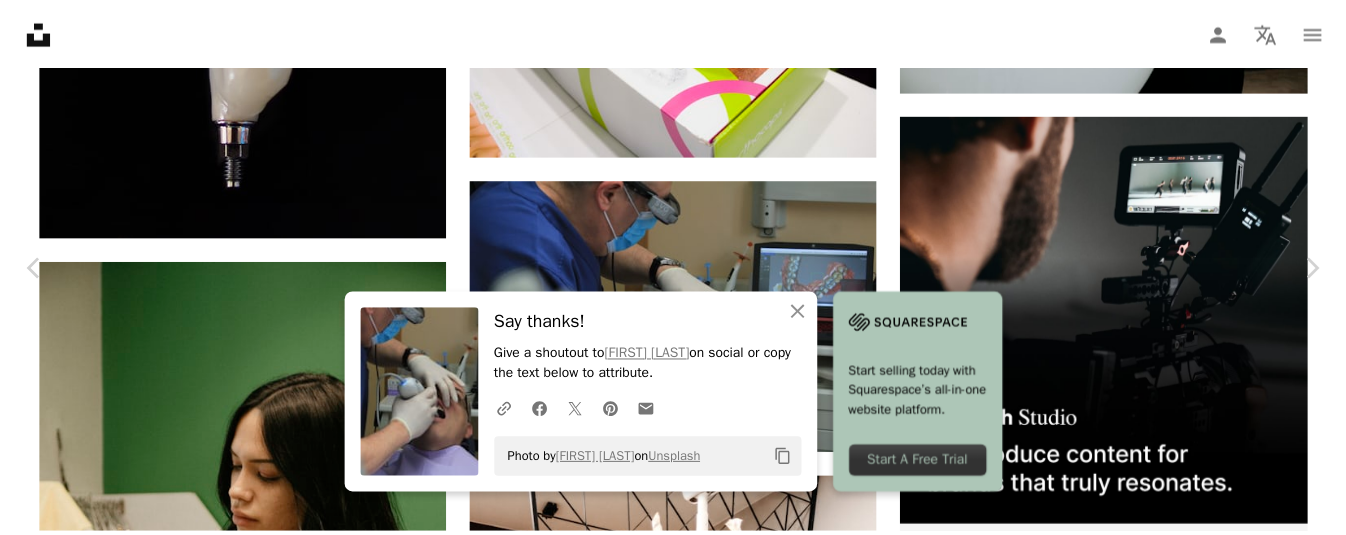 scroll, scrollTop: 0, scrollLeft: 0, axis: both 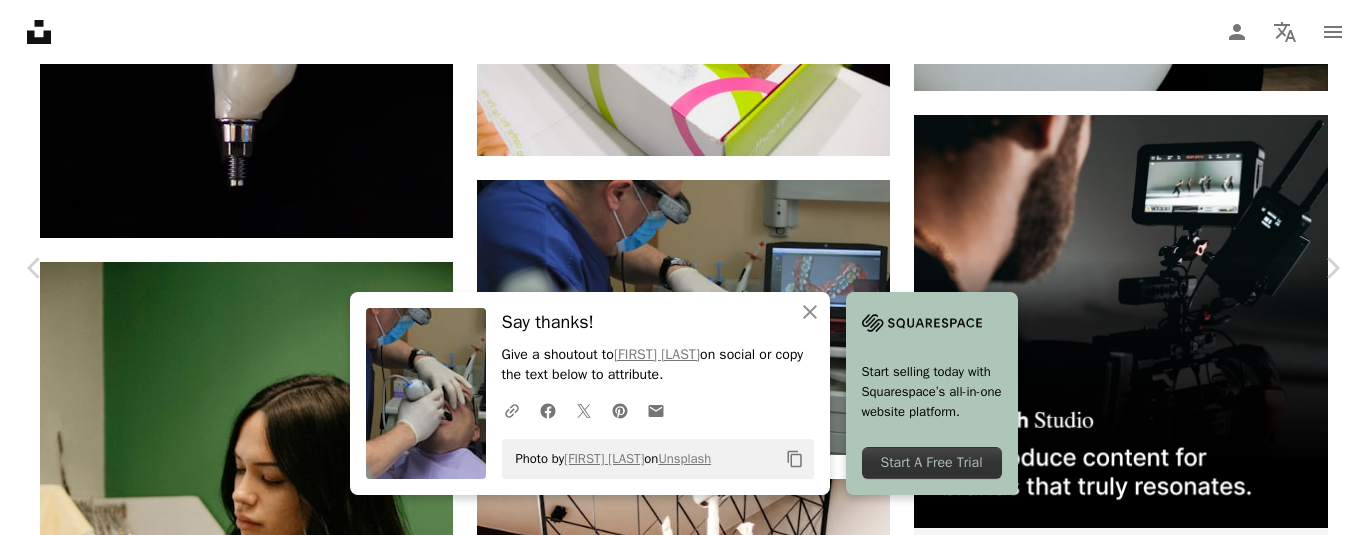 click on "An X shape Chevron left Chevron right An X shape Close Say thanks! Give a shoutout to  Quang Tri NGUYEN  on social or copy the text below to attribute. A URL sharing icon (chains) Facebook icon X (formerly Twitter) icon Pinterest icon An envelope Photo by  Quang Tri NGUYEN  on  Unsplash
Copy content Start selling today with Squarespace’s all-in-one website platform. Start A Free Trial Natalia Blauth For  Unsplash+ A heart A plus sign Edit image   Plus sign for Unsplash+ A lock   Download Zoom in A forward-right arrow Share More Actions Calendar outlined Published on  January 24, 2023 Safety Licensed under the  Unsplash+ License woman work health medical healthcare working dentist teeth tooth dentistry stomatology dentist office dental equipment odontology pacient dental procedure stomatologist odontologist HD Wallpapers From this series Chevron right Plus sign for Unsplash+ Plus sign for Unsplash+ Plus sign for Unsplash+ Plus sign for Unsplash+ Plus sign for Unsplash+ Plus sign for Unsplash+ A heart" at bounding box center (683, 6122) 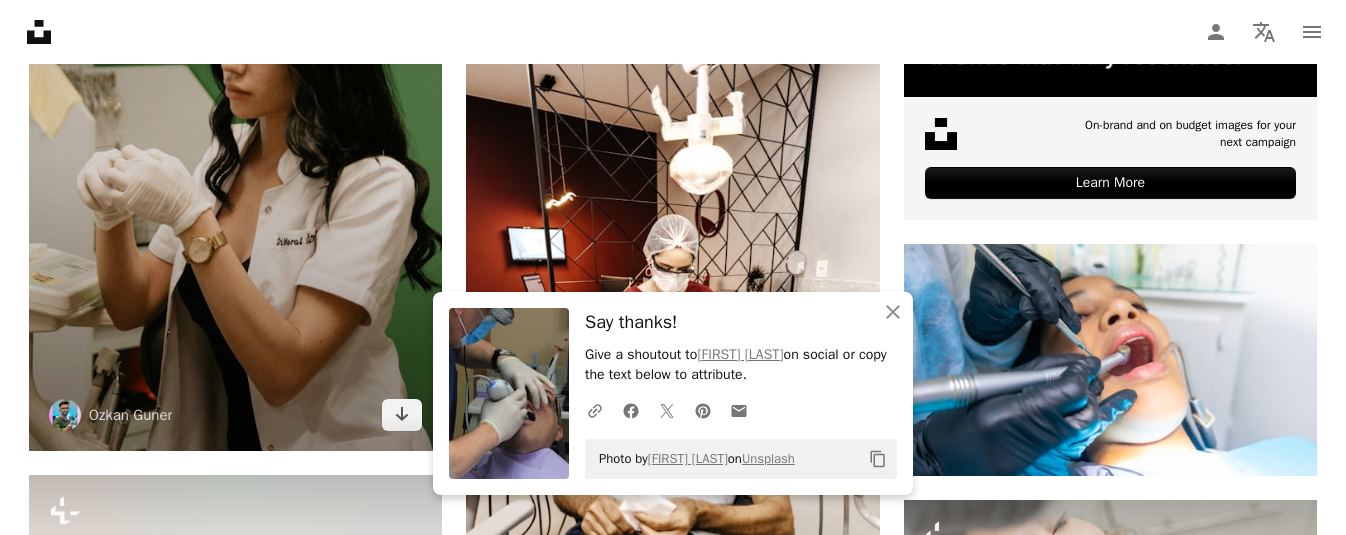 scroll, scrollTop: 9125, scrollLeft: 0, axis: vertical 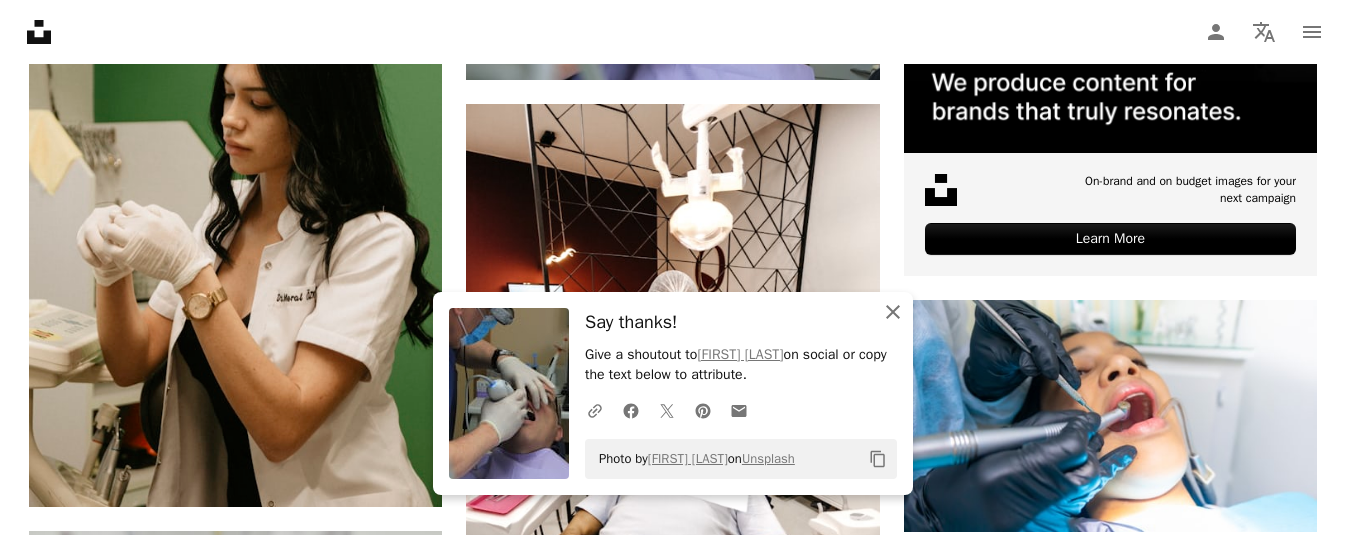 click on "An X shape" 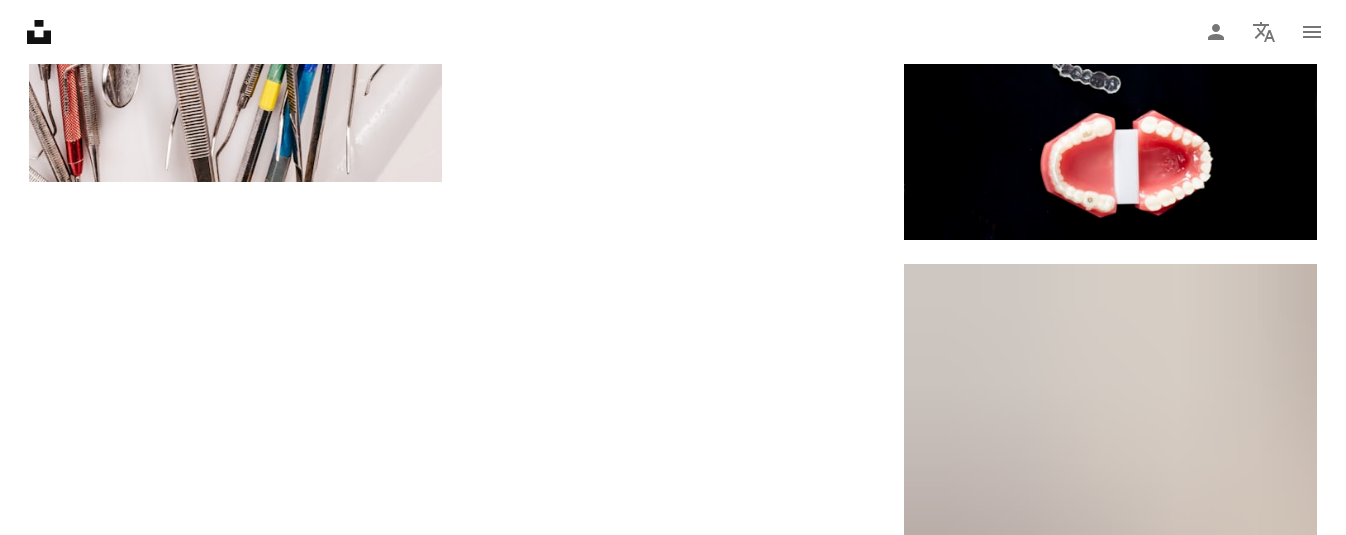 scroll, scrollTop: 13000, scrollLeft: 0, axis: vertical 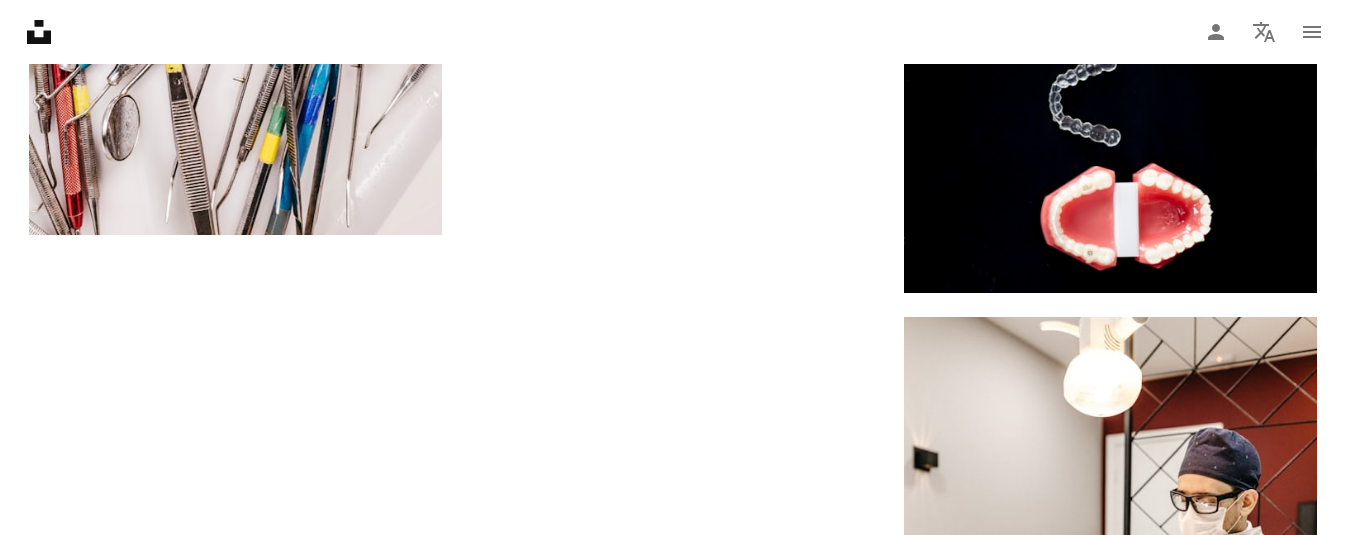 drag, startPoint x: 707, startPoint y: 387, endPoint x: 682, endPoint y: 393, distance: 25.70992 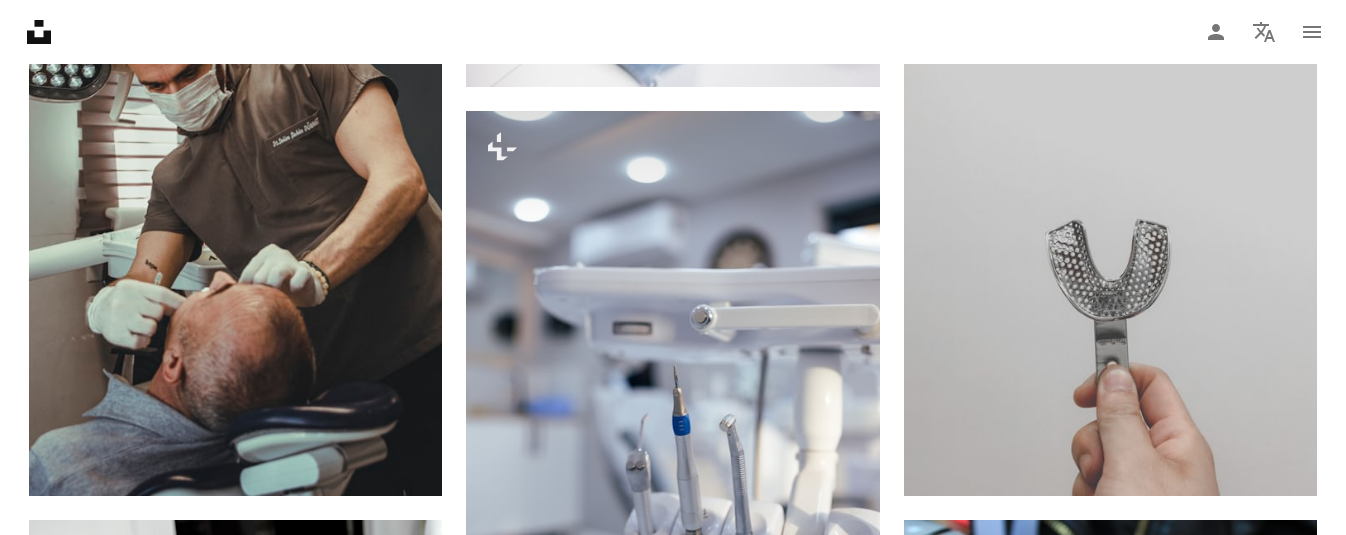 scroll, scrollTop: 11375, scrollLeft: 0, axis: vertical 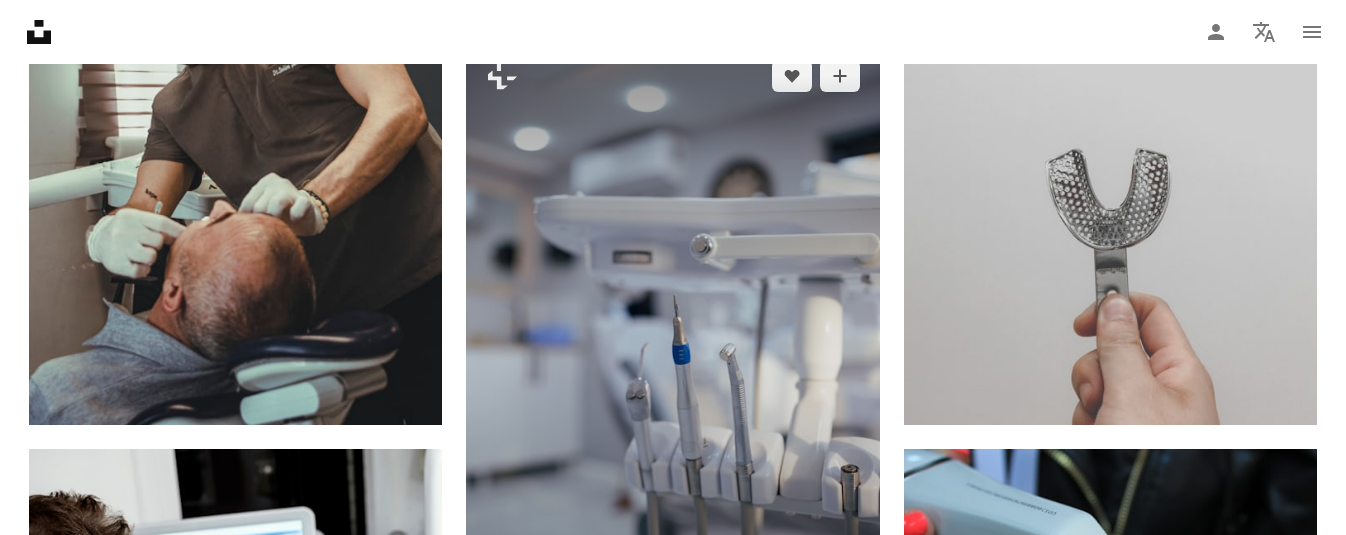 click at bounding box center (672, 350) 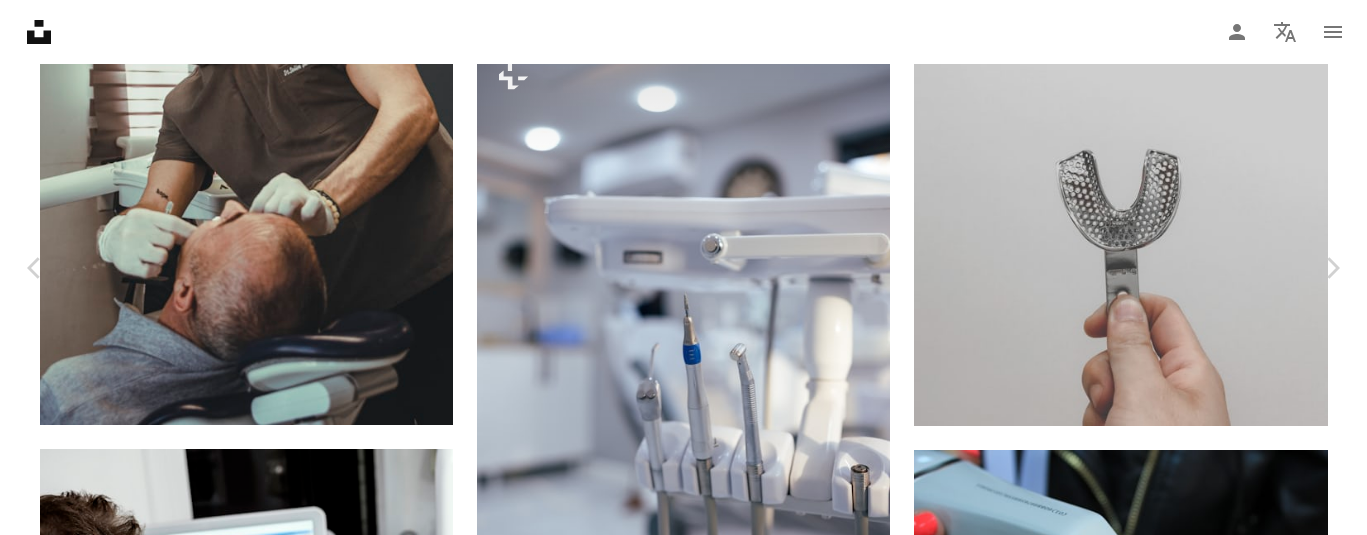 click on "A lock   Download" at bounding box center [1206, 3276] 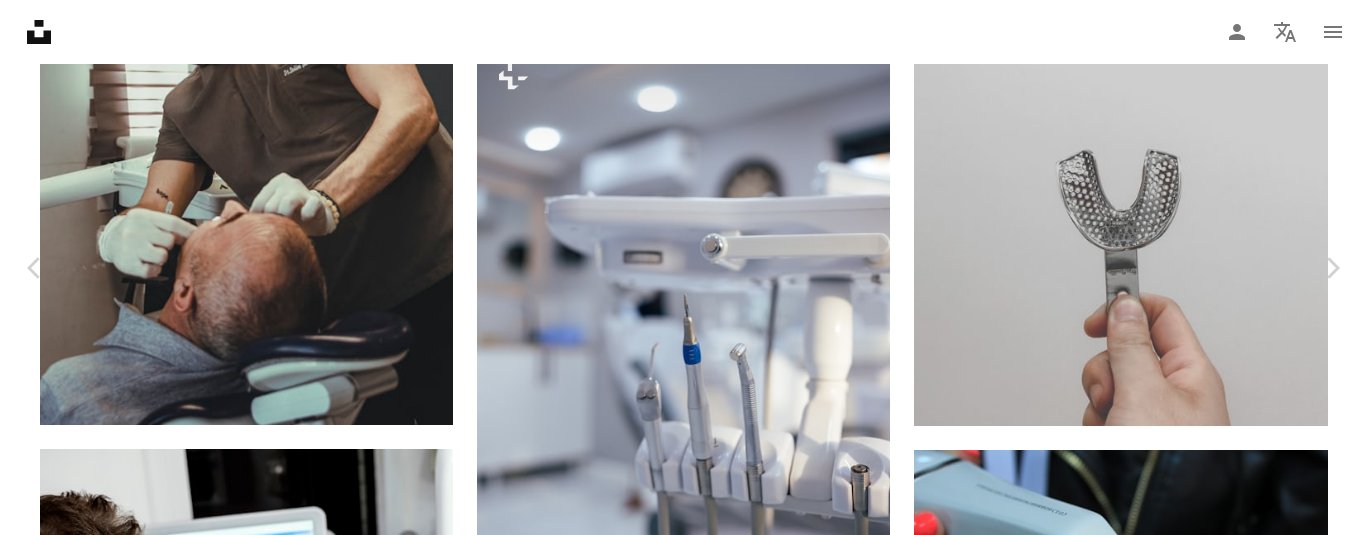 click on "An X shape Premium, ready to use images. Get unlimited access. A plus sign Members-only content added monthly A plus sign Unlimited royalty-free downloads A plus sign Illustrations  New A plus sign Enhanced legal protections yearly 66%  off monthly $12   $4 USD per month * Get  Unsplash+ * When paid annually, billed upfront  $48 Taxes where applicable. Renews automatically. Cancel anytime." at bounding box center [683, 6254] 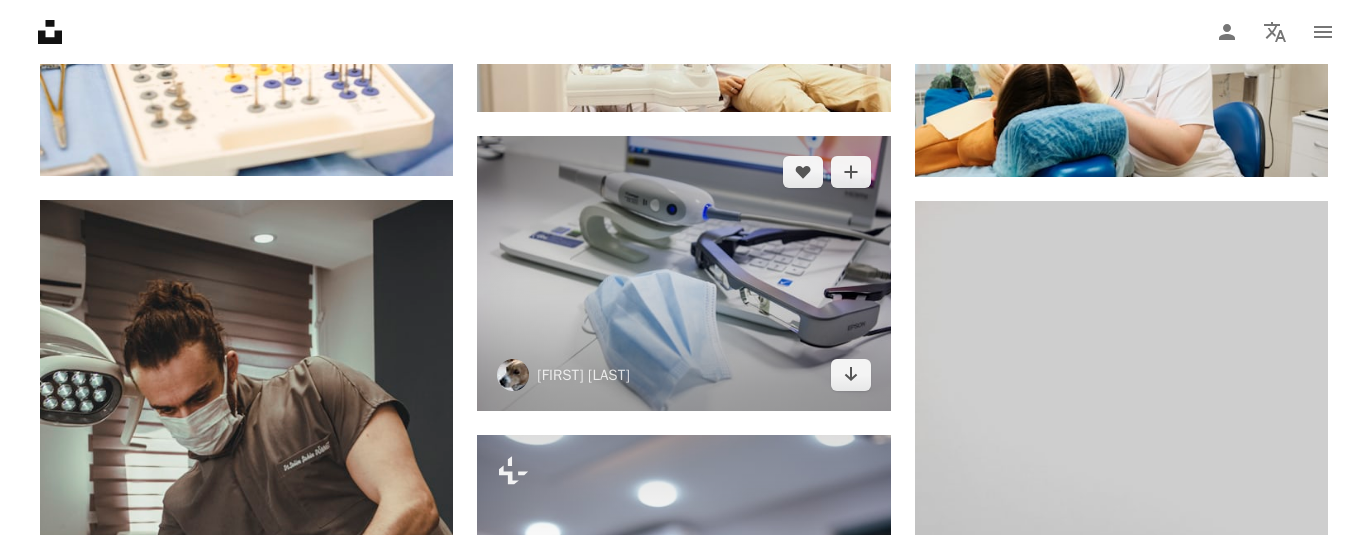 scroll, scrollTop: 10875, scrollLeft: 0, axis: vertical 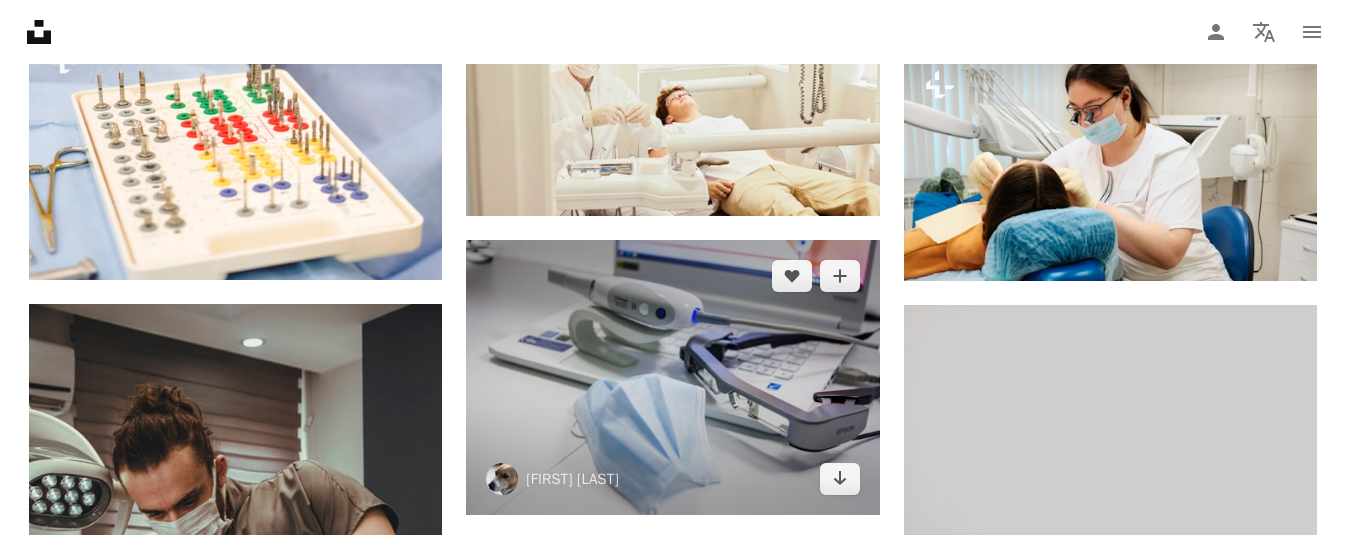 click at bounding box center [672, 377] 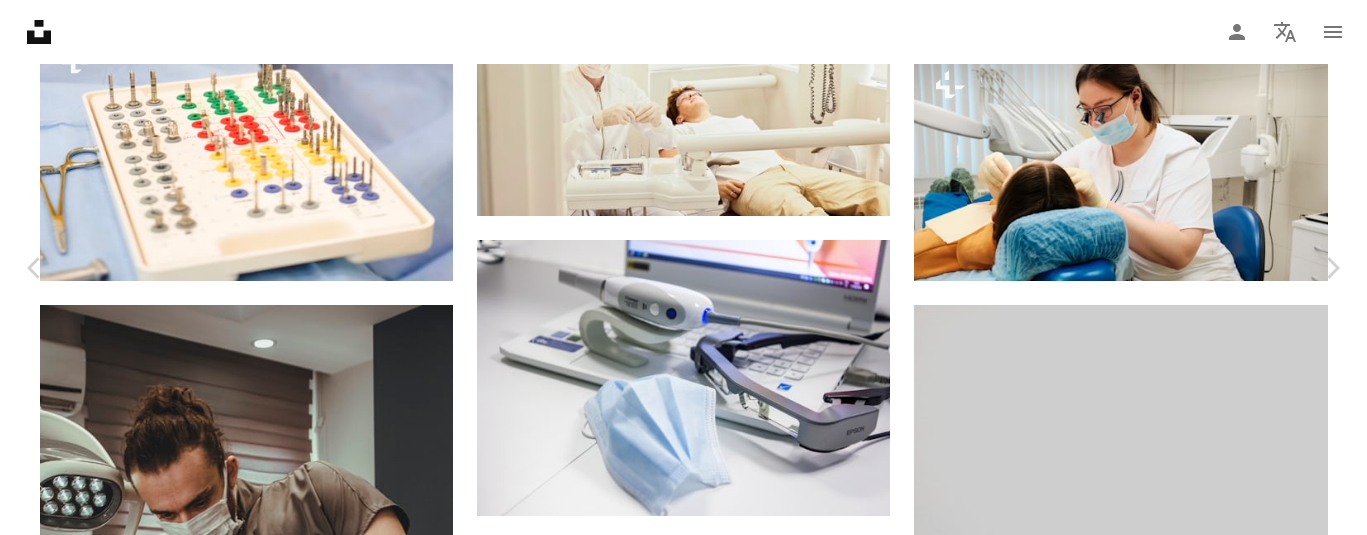 click on "Chevron down" 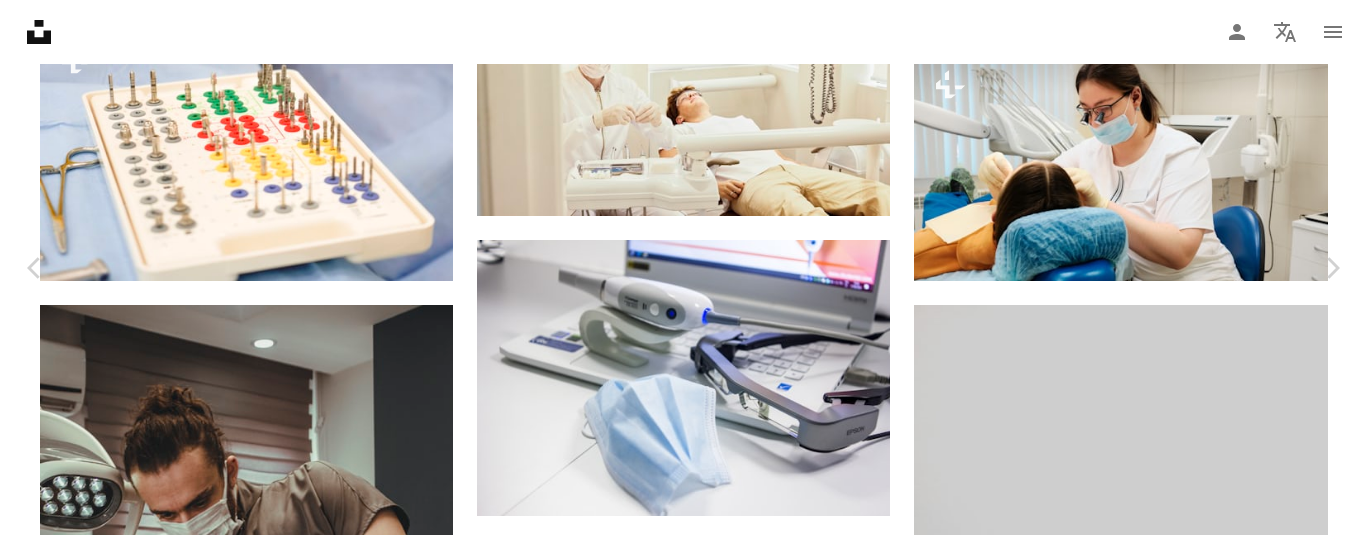 click on "( 2400 x 1600 )" at bounding box center [1141, 6655] 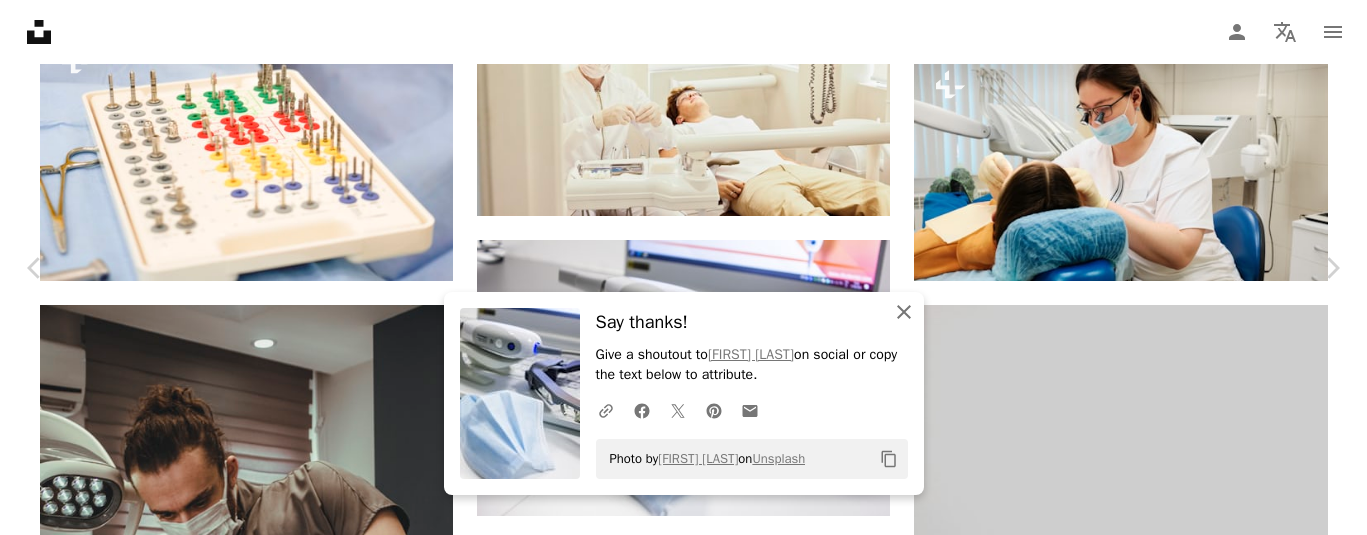 click on "An X shape" 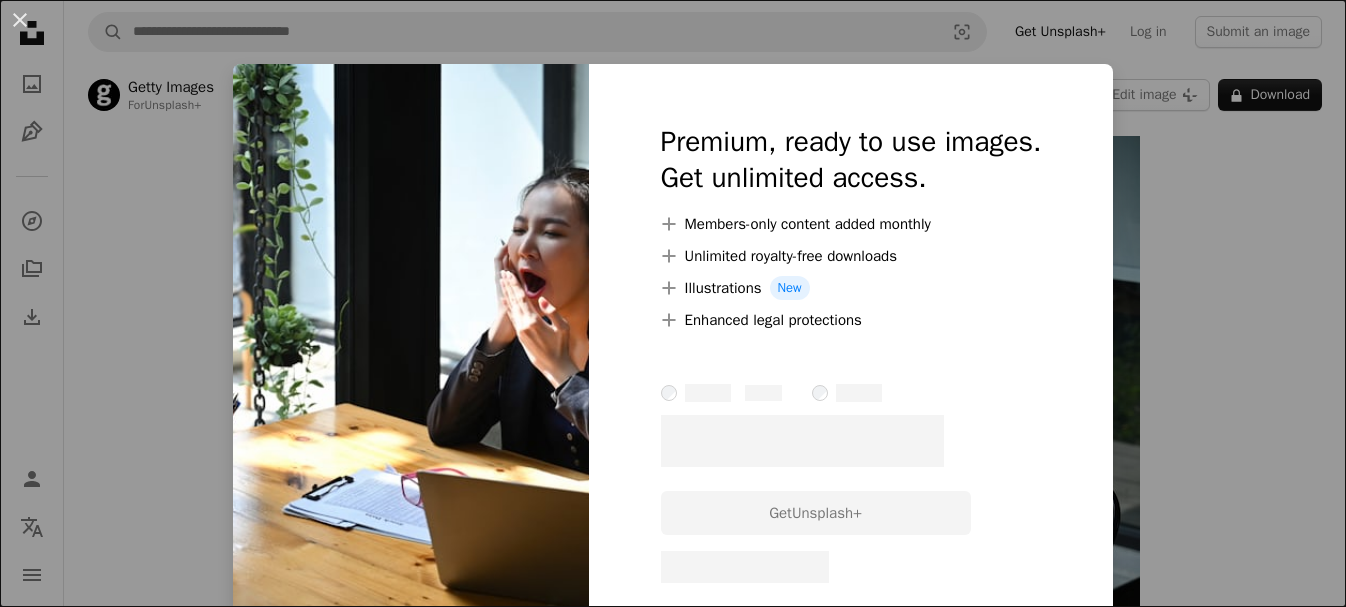 scroll, scrollTop: 500, scrollLeft: 0, axis: vertical 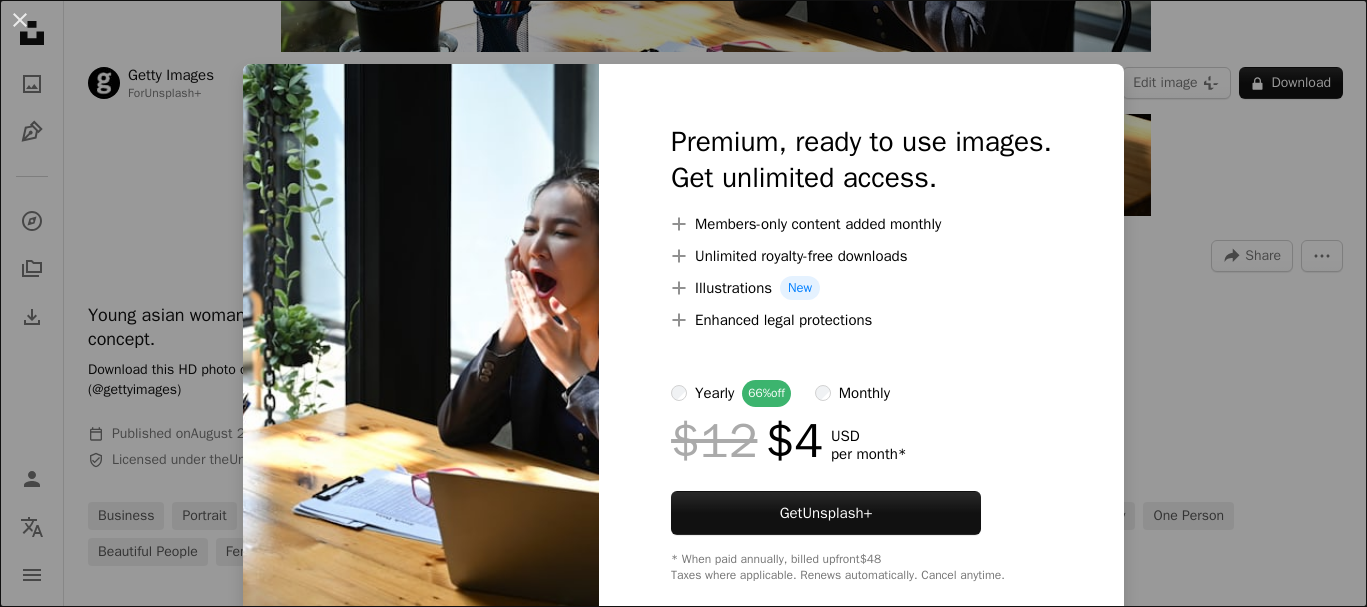 click on "An X shape Premium, ready to use images. Get unlimited access. A plus sign Members-only content added monthly A plus sign Unlimited royalty-free downloads A plus sign Illustrations  New A plus sign Enhanced legal protections yearly 66%  off monthly $12   $4 USD per month * Get  Unsplash+ * When paid annually, billed upfront  $48 Taxes where applicable. Renews automatically. Cancel anytime." at bounding box center (683, 303) 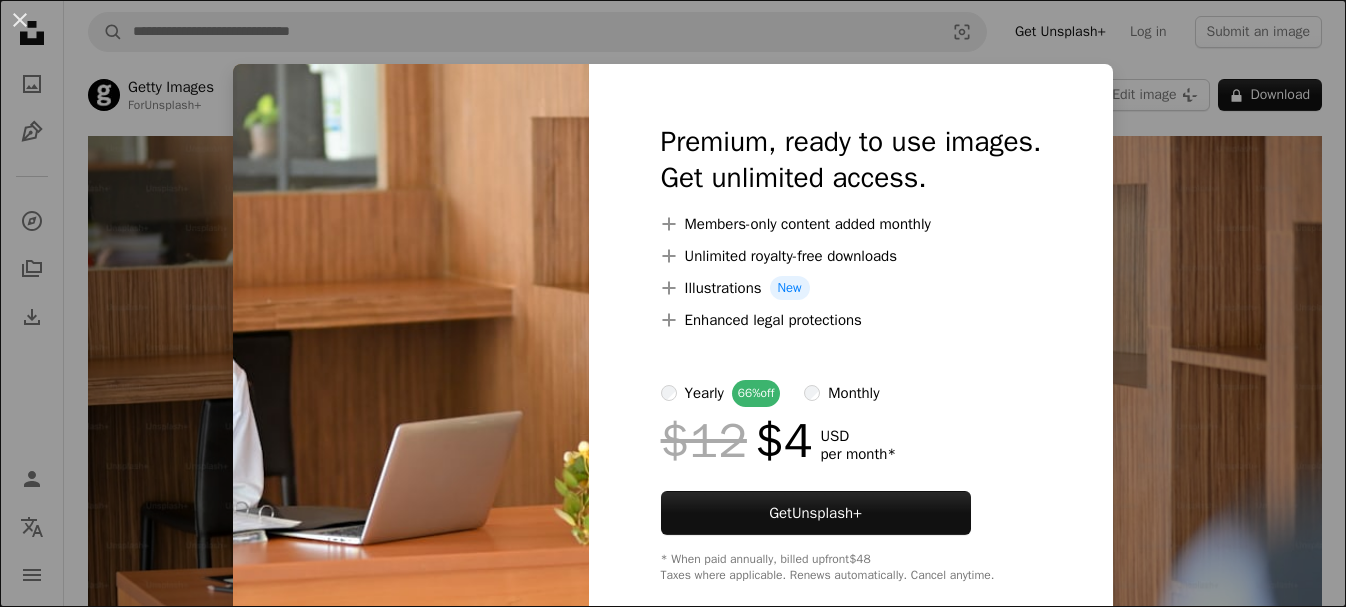 scroll, scrollTop: 125, scrollLeft: 0, axis: vertical 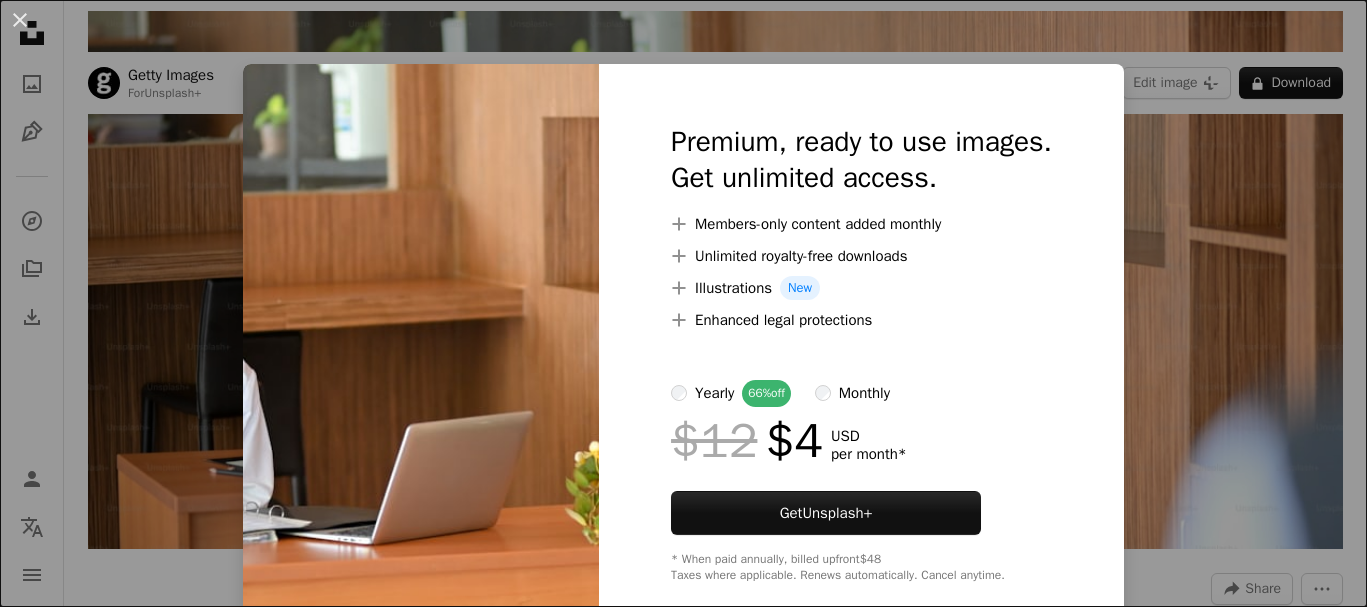 click on "An X shape Premium, ready to use images. Get unlimited access. A plus sign Members-only content added monthly A plus sign Unlimited royalty-free downloads A plus sign Illustrations  New A plus sign Enhanced legal protections yearly 66%  off monthly $12   $4 USD per month * Get  Unsplash+ * When paid annually, billed upfront  $48 Taxes where applicable. Renews automatically. Cancel anytime." at bounding box center (683, 303) 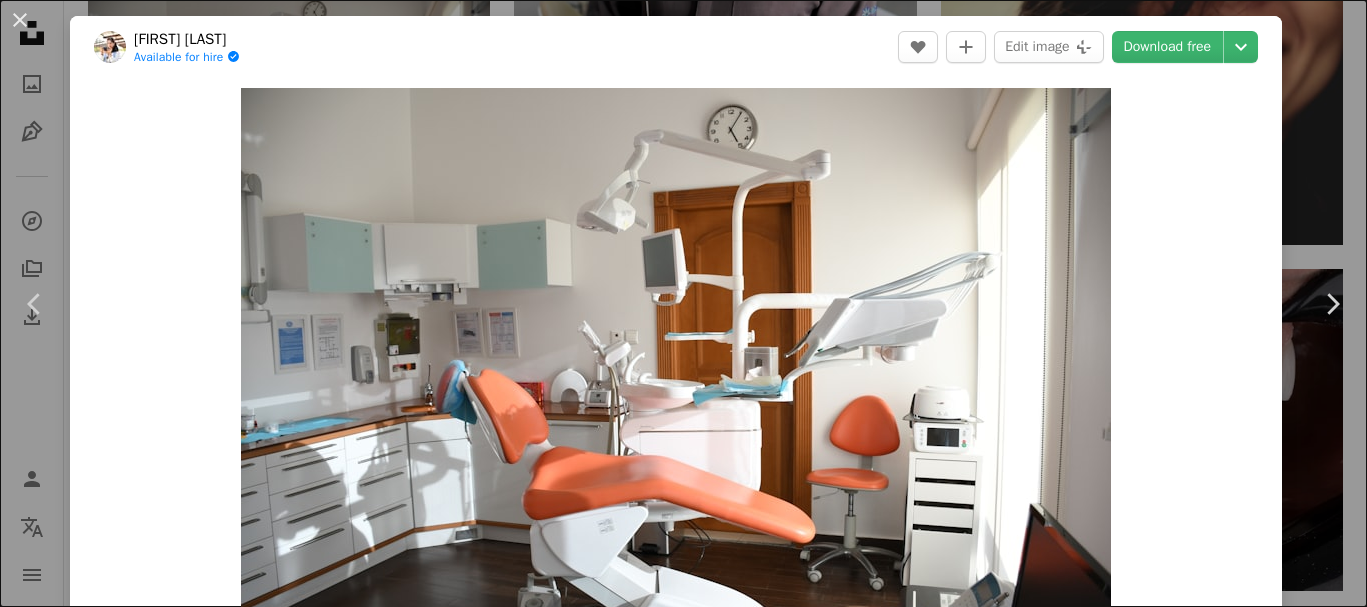 scroll, scrollTop: 2000, scrollLeft: 0, axis: vertical 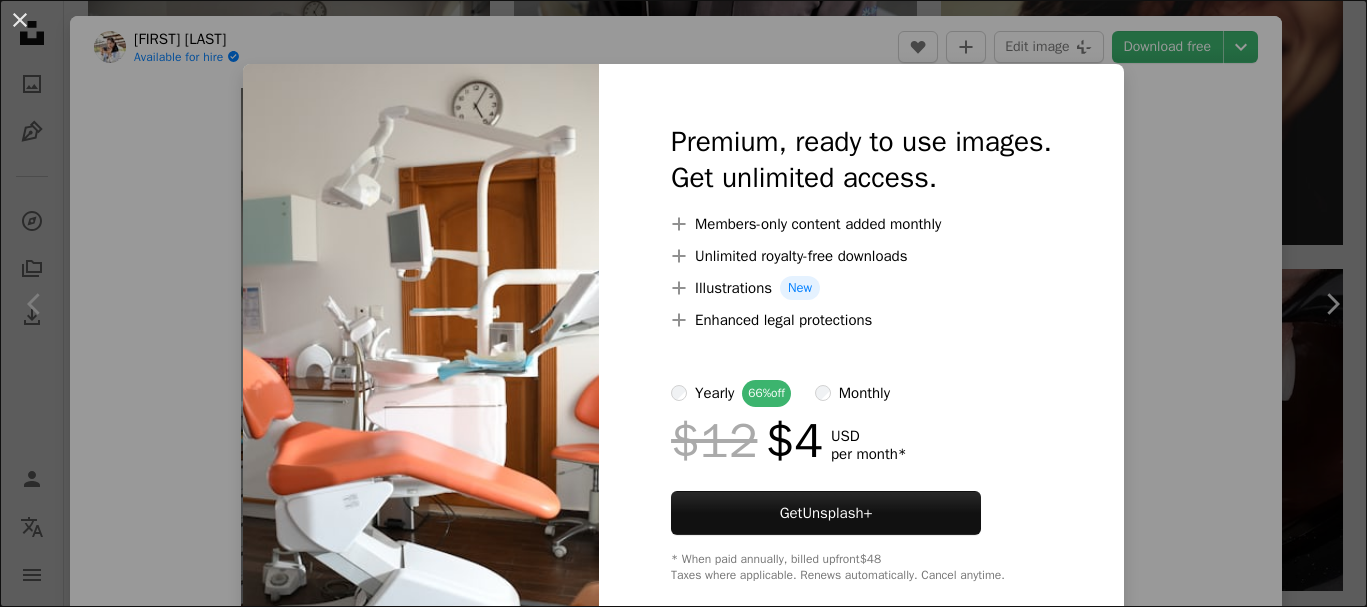 click on "An X shape Premium, ready to use images. Get unlimited access. A plus sign Members-only content added monthly A plus sign Unlimited royalty-free downloads A plus sign Illustrations  New A plus sign Enhanced legal protections yearly 66%  off monthly $12   $4 USD per month * Get  Unsplash+ * When paid annually, billed upfront  $48 Taxes where applicable. Renews automatically. Cancel anytime." at bounding box center (683, 303) 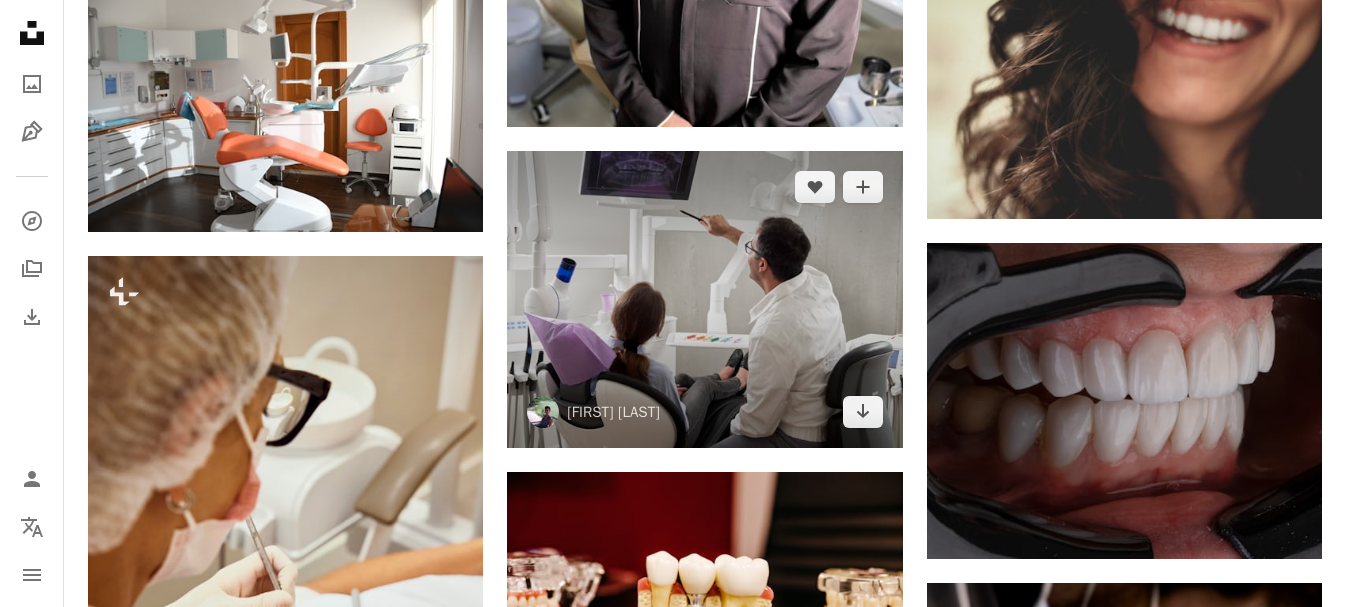 click at bounding box center (704, 299) 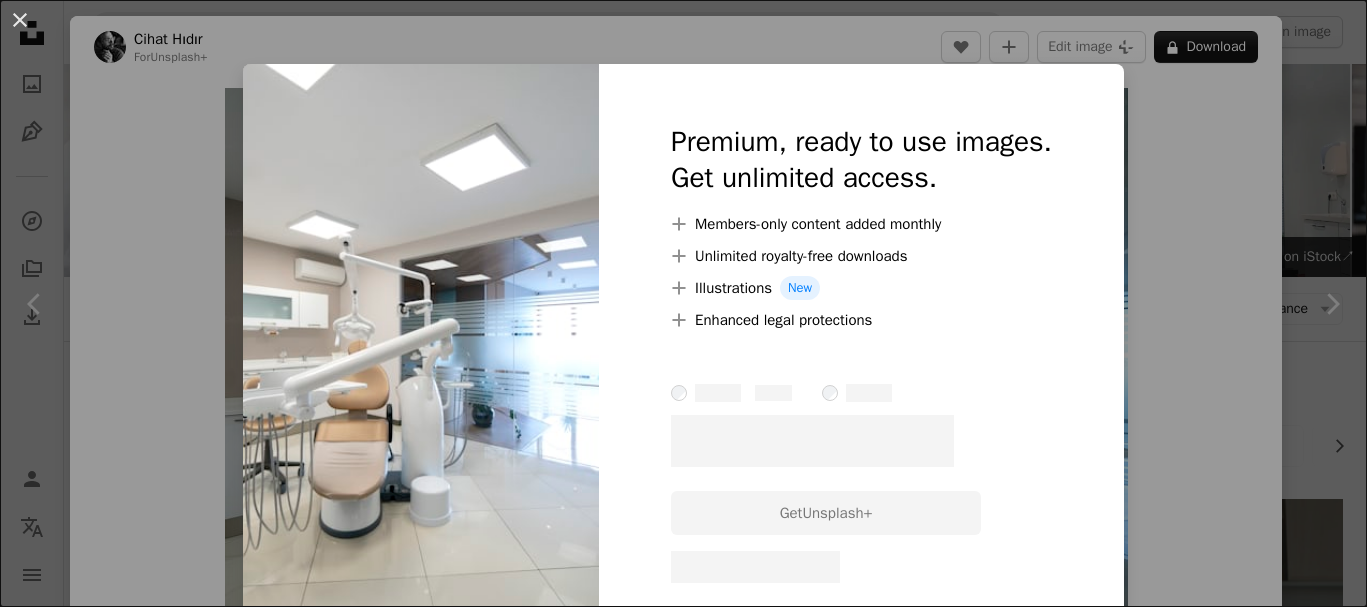 scroll, scrollTop: 625, scrollLeft: 0, axis: vertical 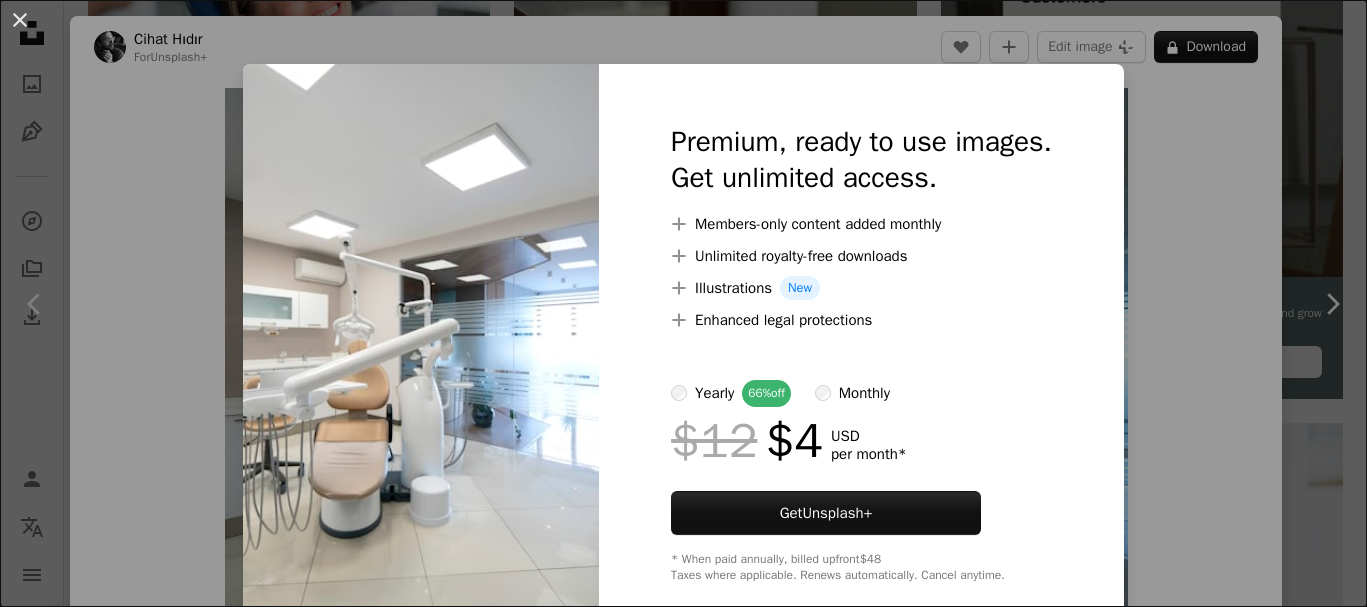 click on "An X shape Premium, ready to use images. Get unlimited access. A plus sign Members-only content added monthly A plus sign Unlimited royalty-free downloads A plus sign Illustrations  New A plus sign Enhanced legal protections yearly 66%  off monthly $12   $4 USD per month * Get  Unsplash+ * When paid annually, billed upfront  $48 Taxes where applicable. Renews automatically. Cancel anytime." at bounding box center (683, 303) 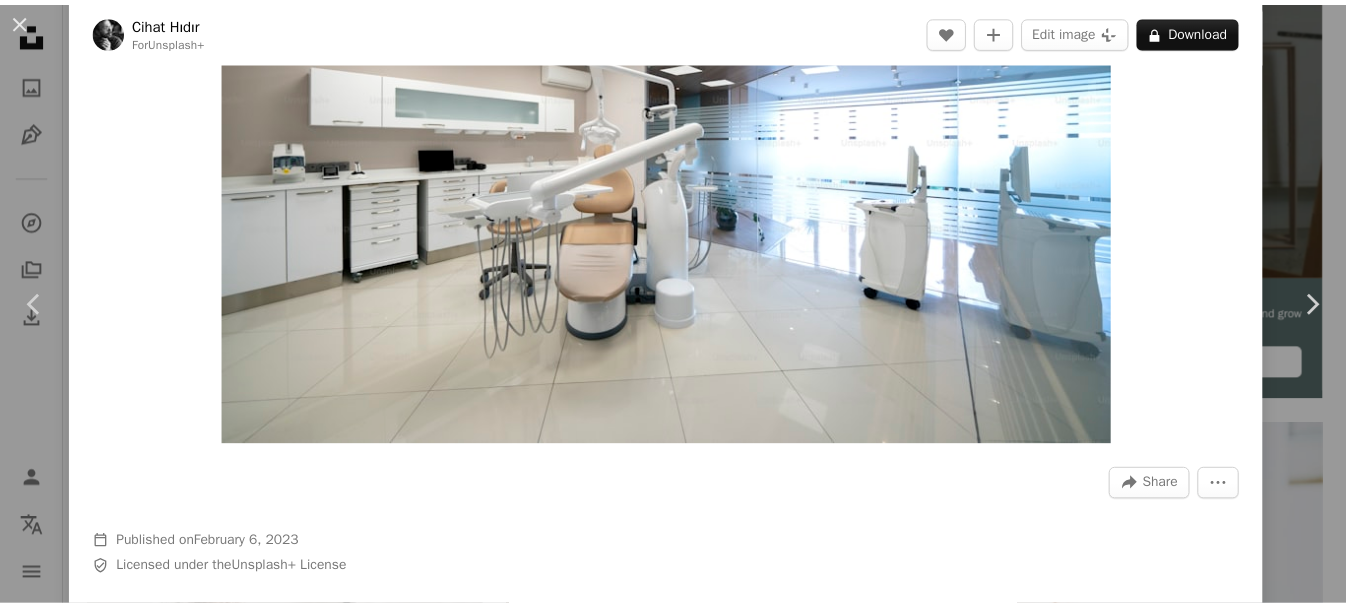 scroll, scrollTop: 250, scrollLeft: 0, axis: vertical 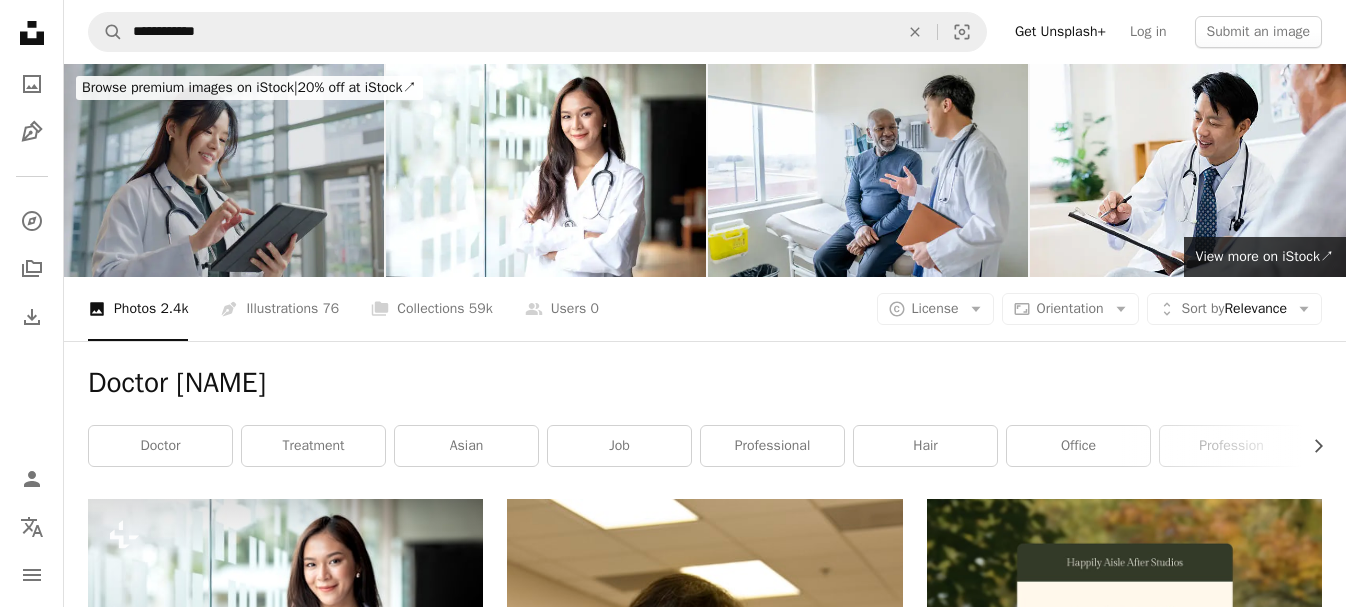 click at bounding box center [224, 170] 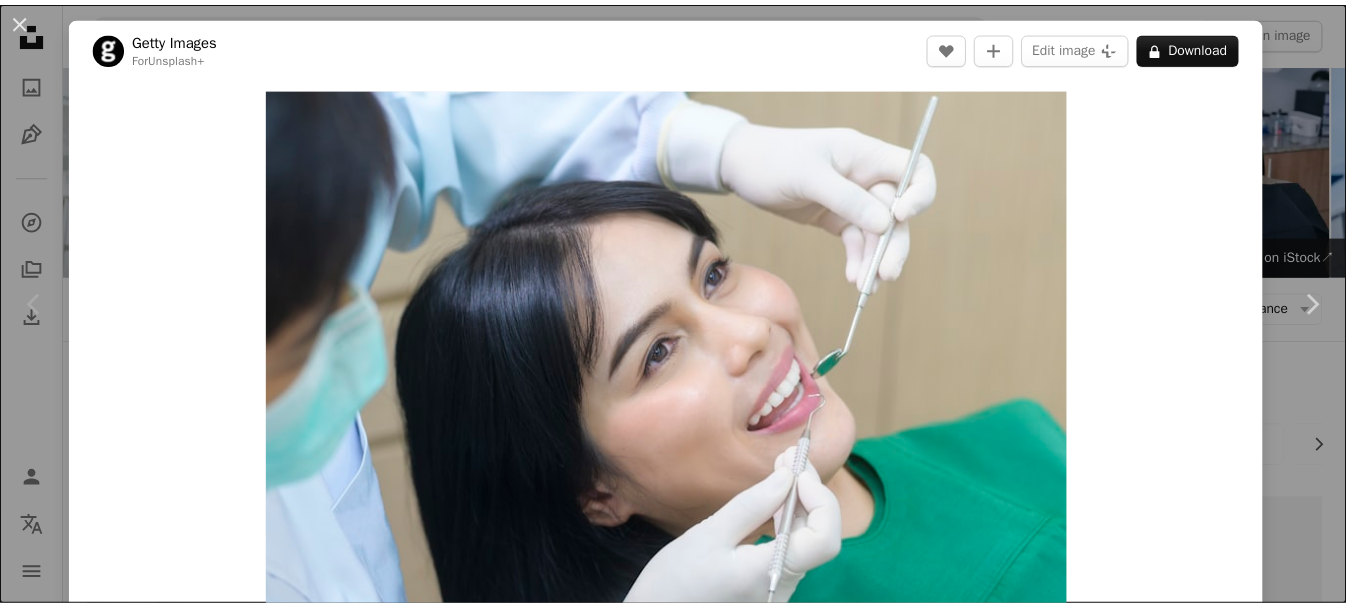 scroll, scrollTop: 375, scrollLeft: 0, axis: vertical 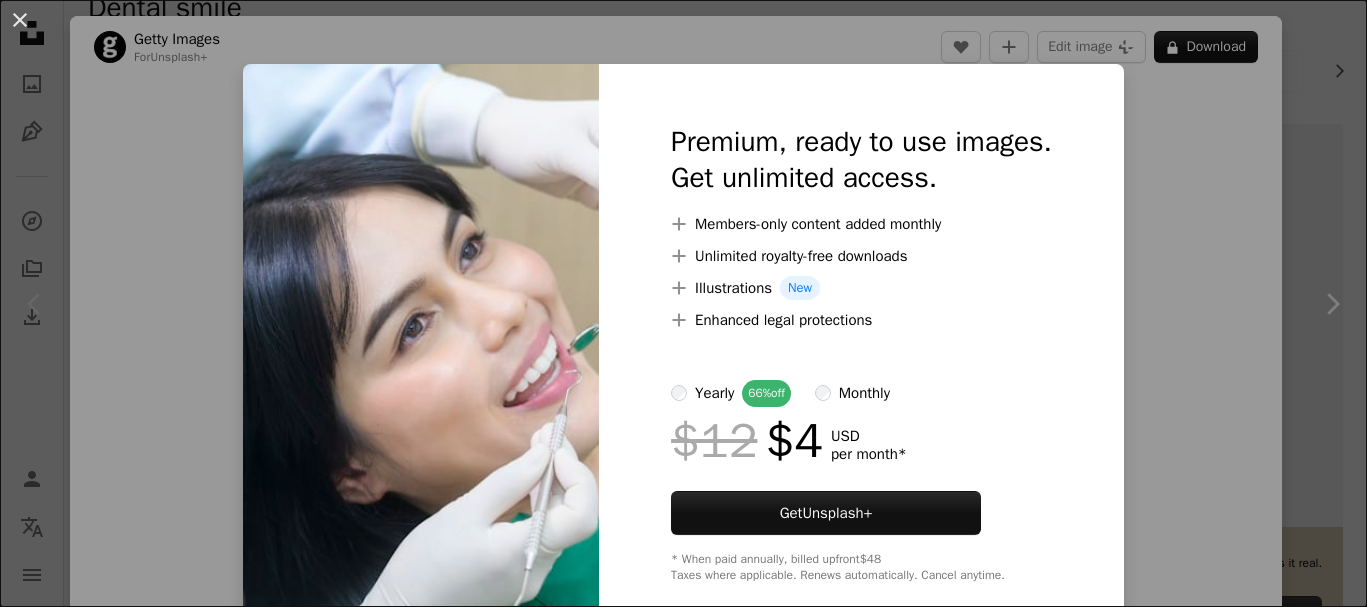 click on "An X shape Premium, ready to use images. Get unlimited access. A plus sign Members-only content added monthly A plus sign Unlimited royalty-free downloads A plus sign Illustrations  New A plus sign Enhanced legal protections yearly 66%  off monthly $12   $4 USD per month * Get  Unsplash+ * When paid annually, billed upfront  $48 Taxes where applicable. Renews automatically. Cancel anytime." at bounding box center (683, 303) 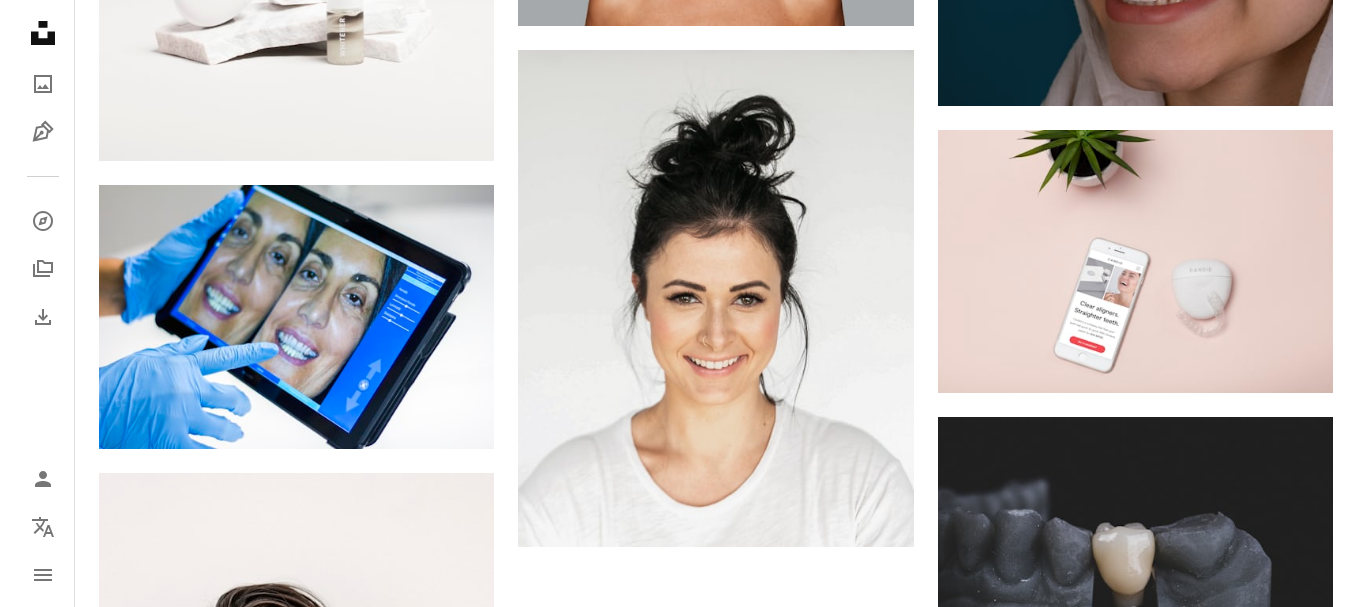 scroll, scrollTop: 2250, scrollLeft: 0, axis: vertical 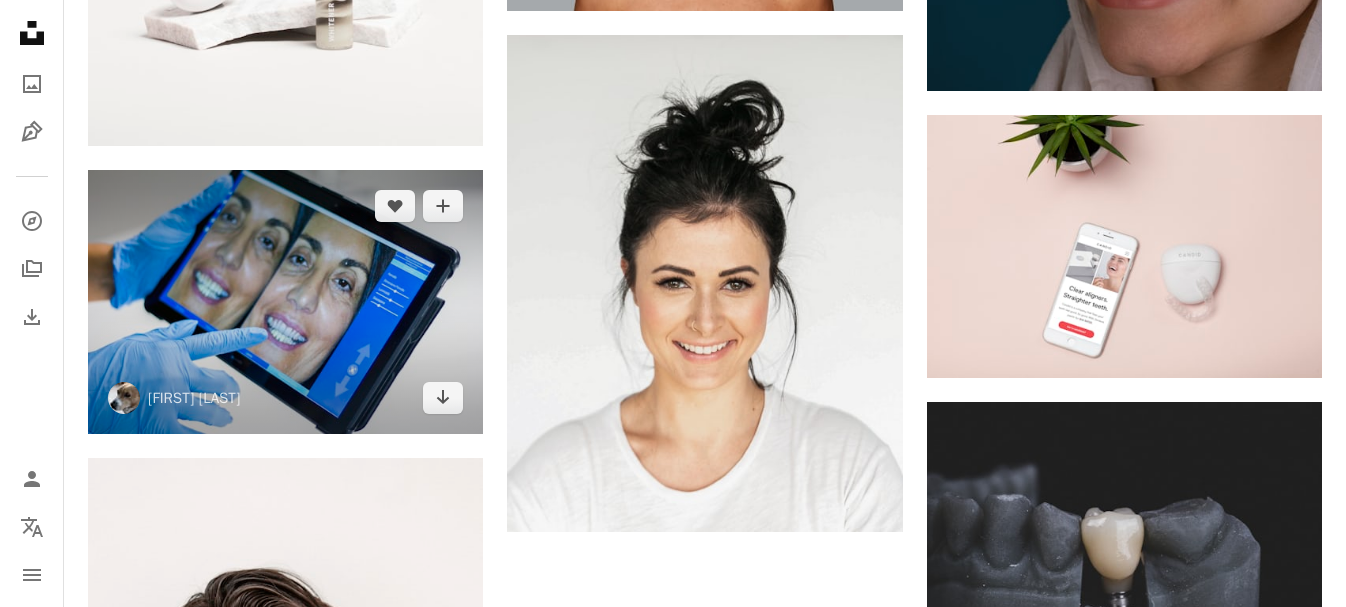 click at bounding box center [285, 301] 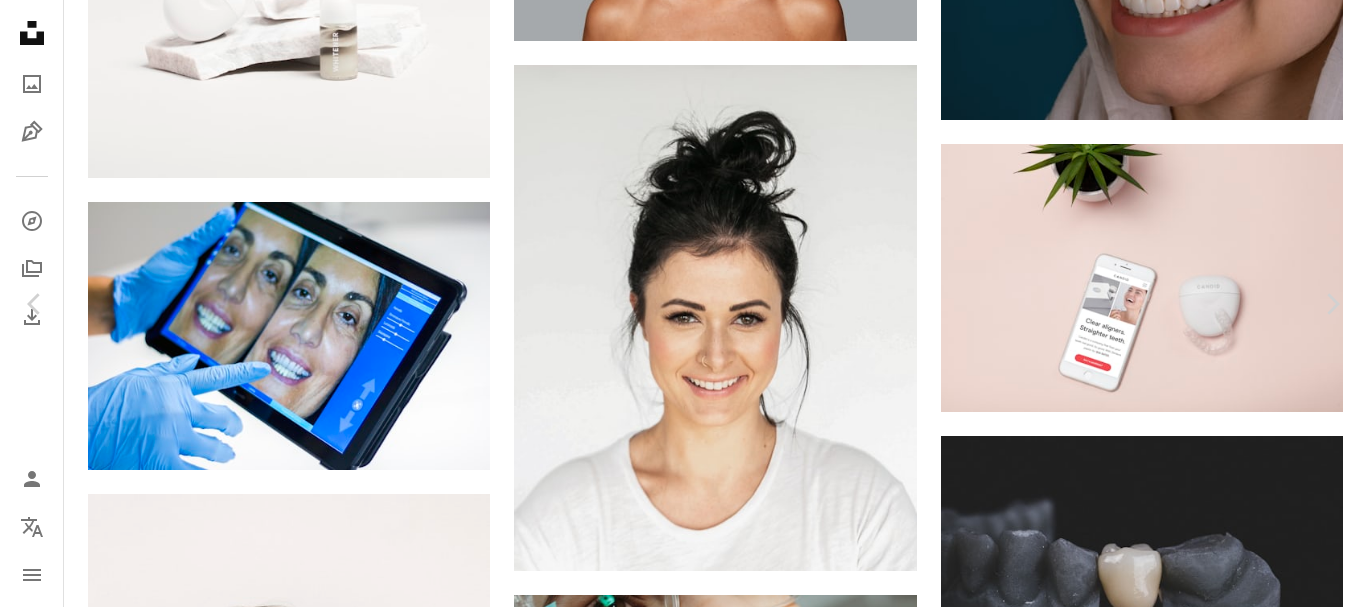 scroll, scrollTop: 125, scrollLeft: 0, axis: vertical 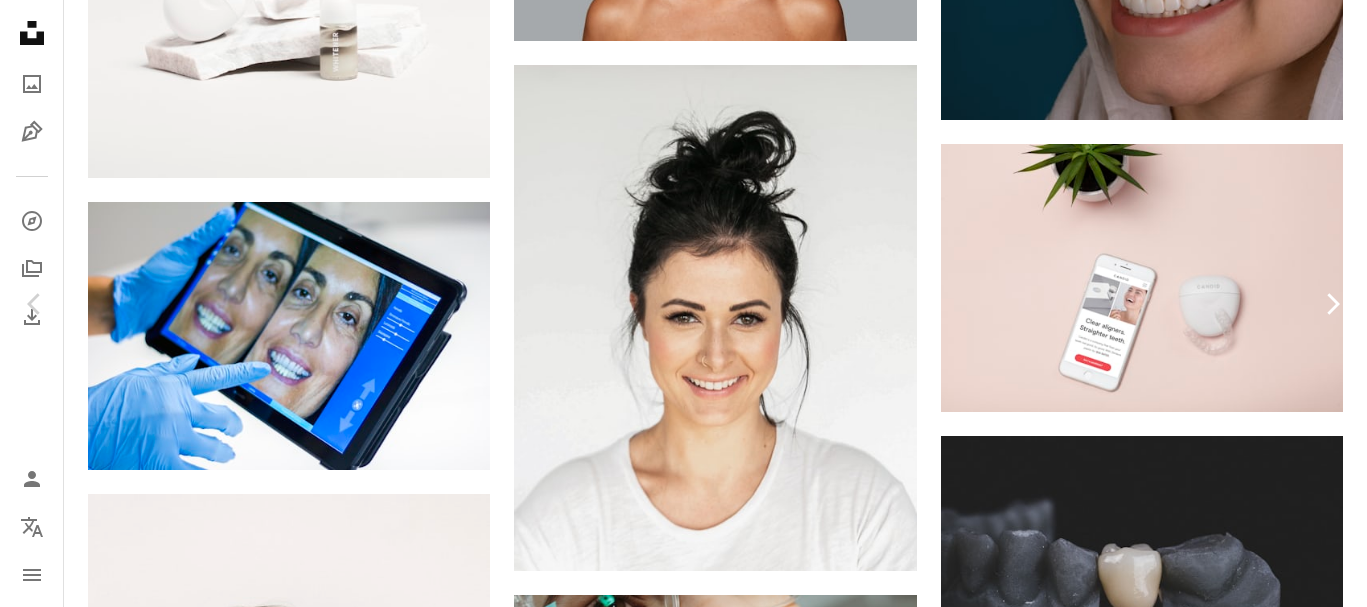 click on "Chevron right" at bounding box center (1332, 304) 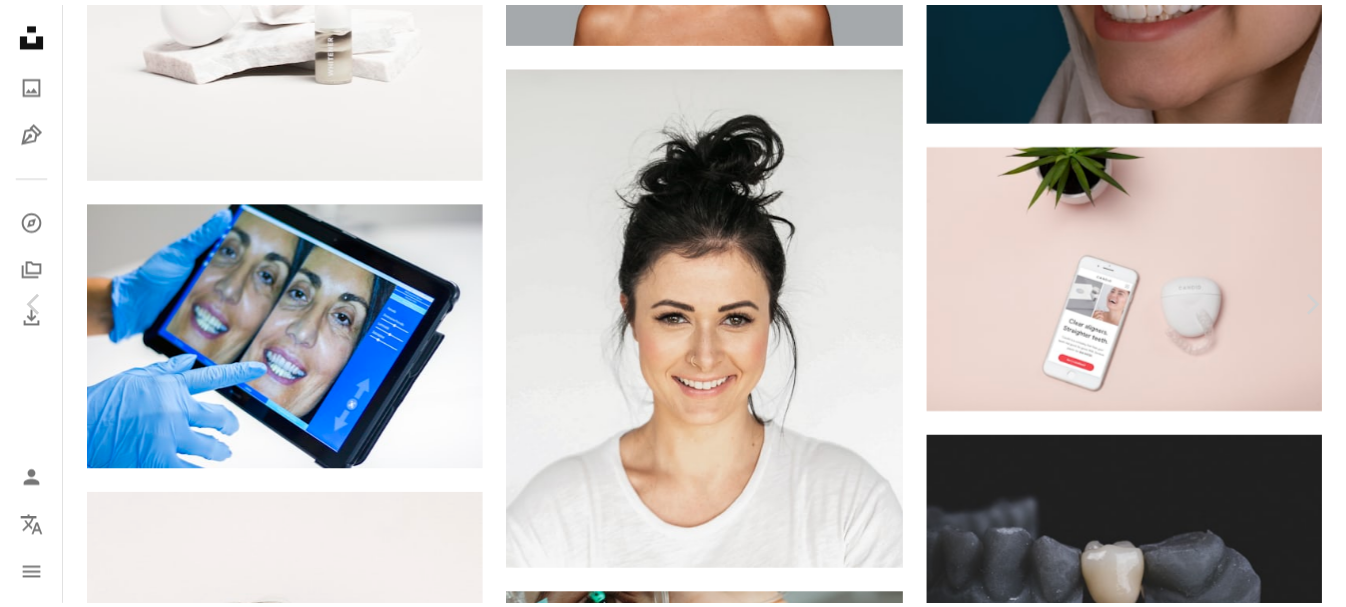 scroll, scrollTop: 250, scrollLeft: 0, axis: vertical 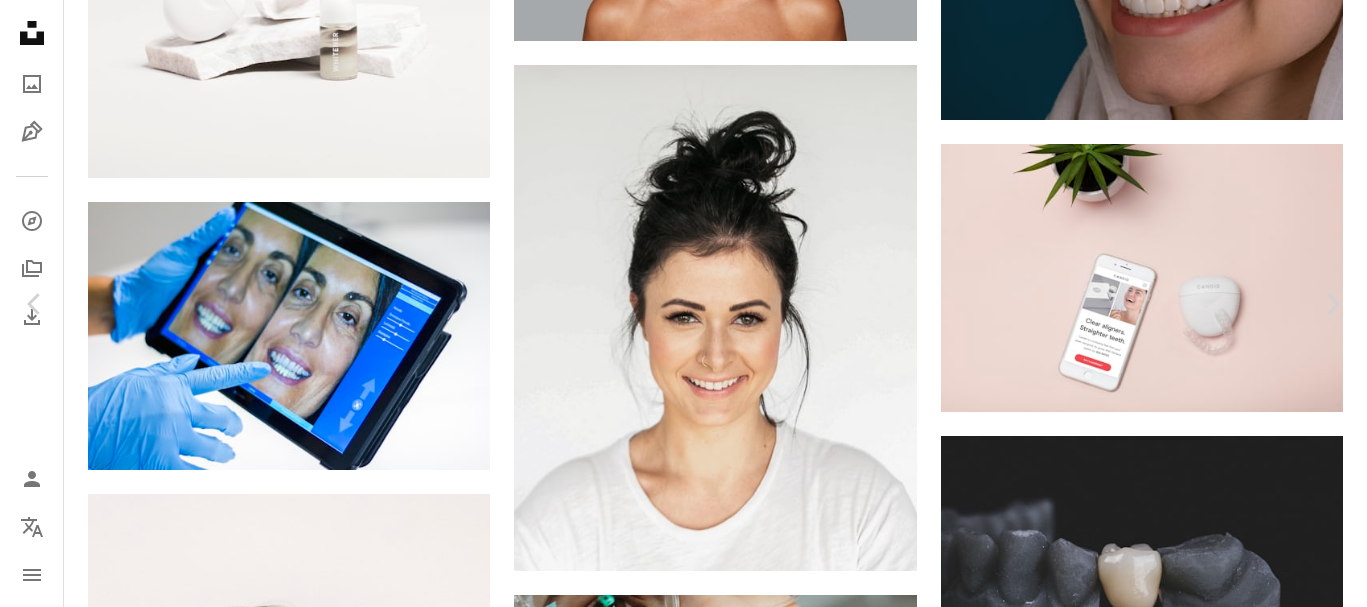 click on "**********" at bounding box center [683, 1282] 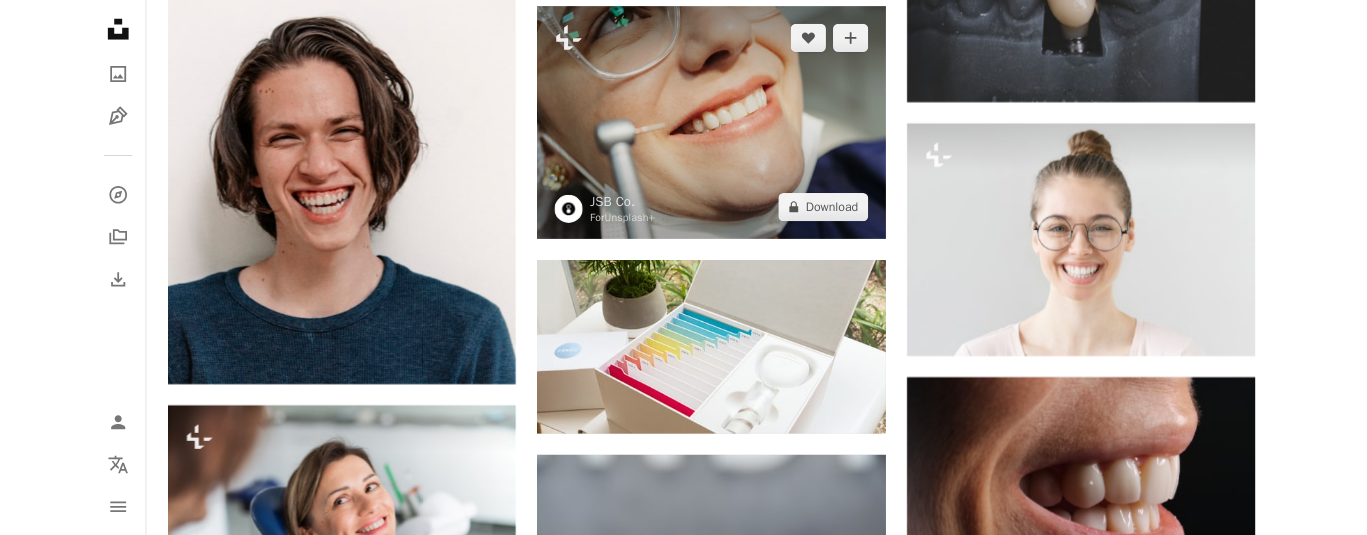 scroll, scrollTop: 2875, scrollLeft: 0, axis: vertical 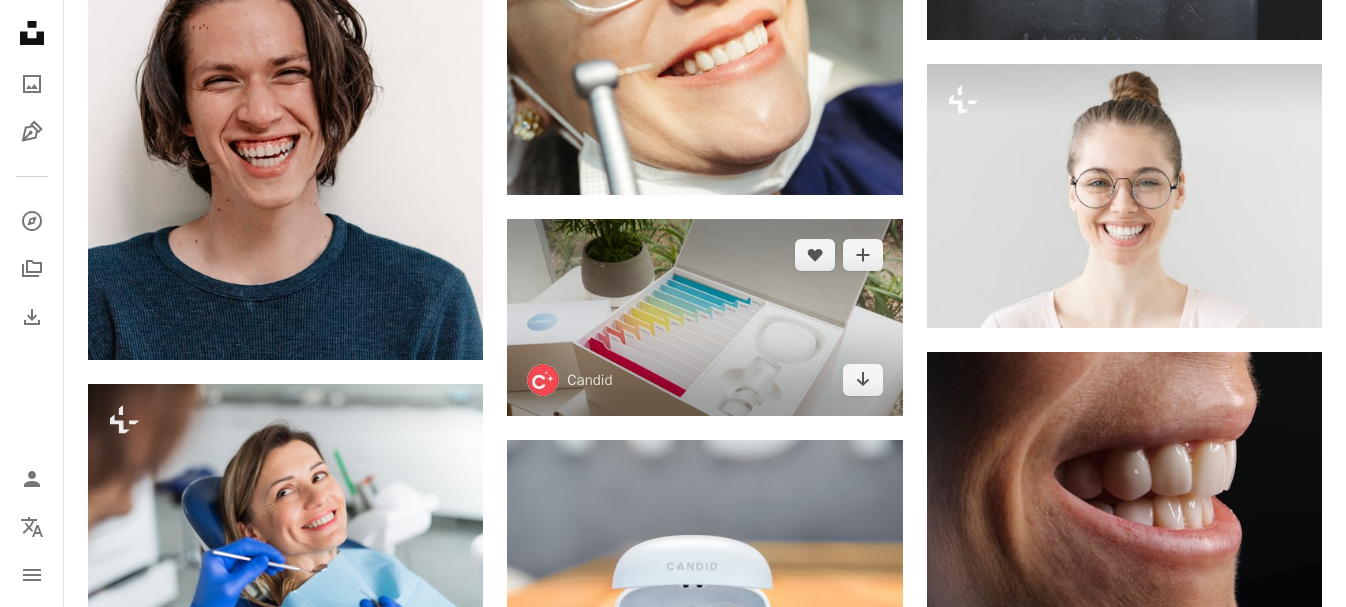 click at bounding box center (704, 318) 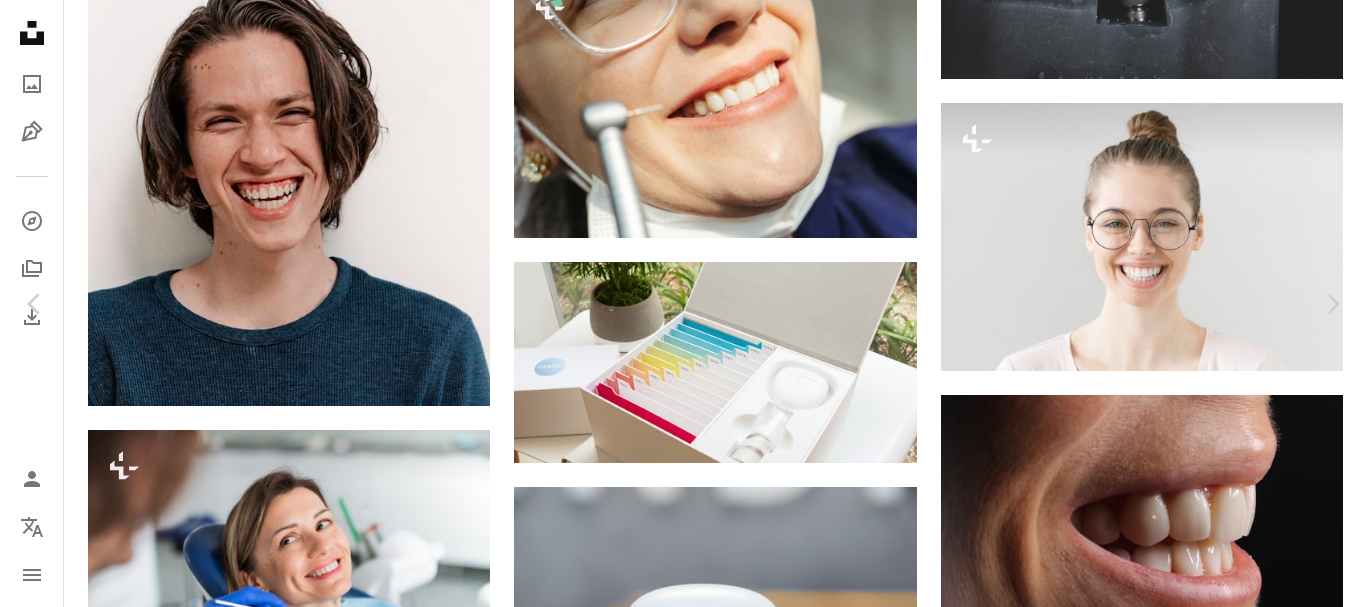 click on "Chevron down" 